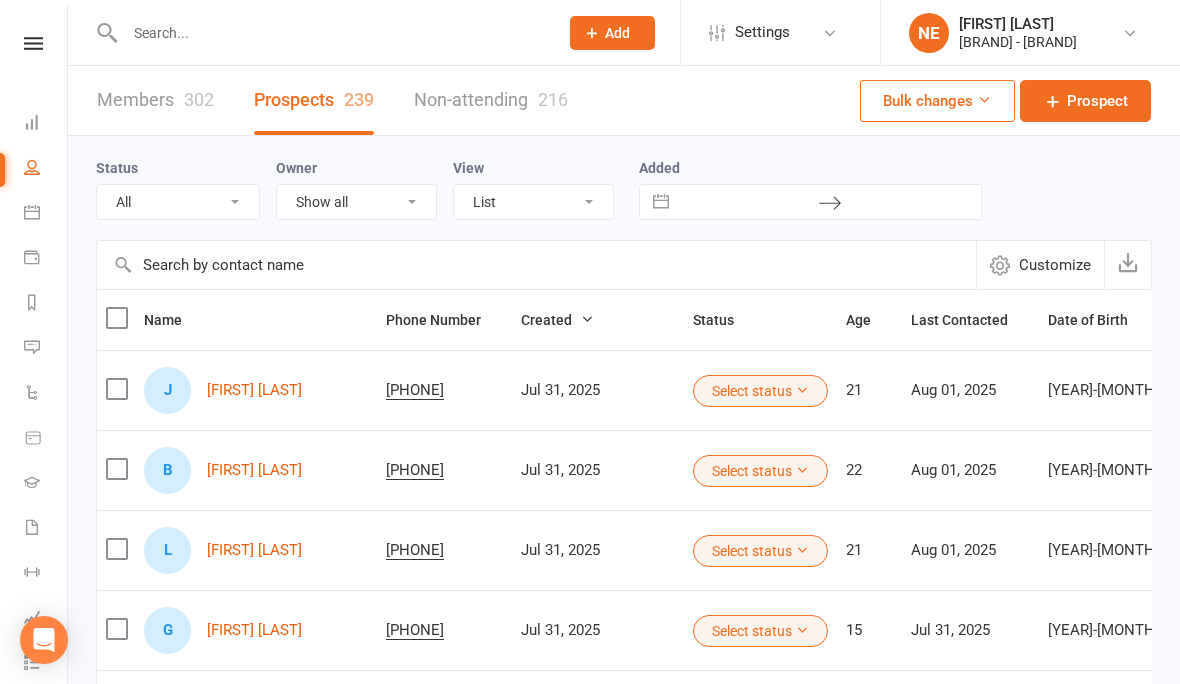select on "100" 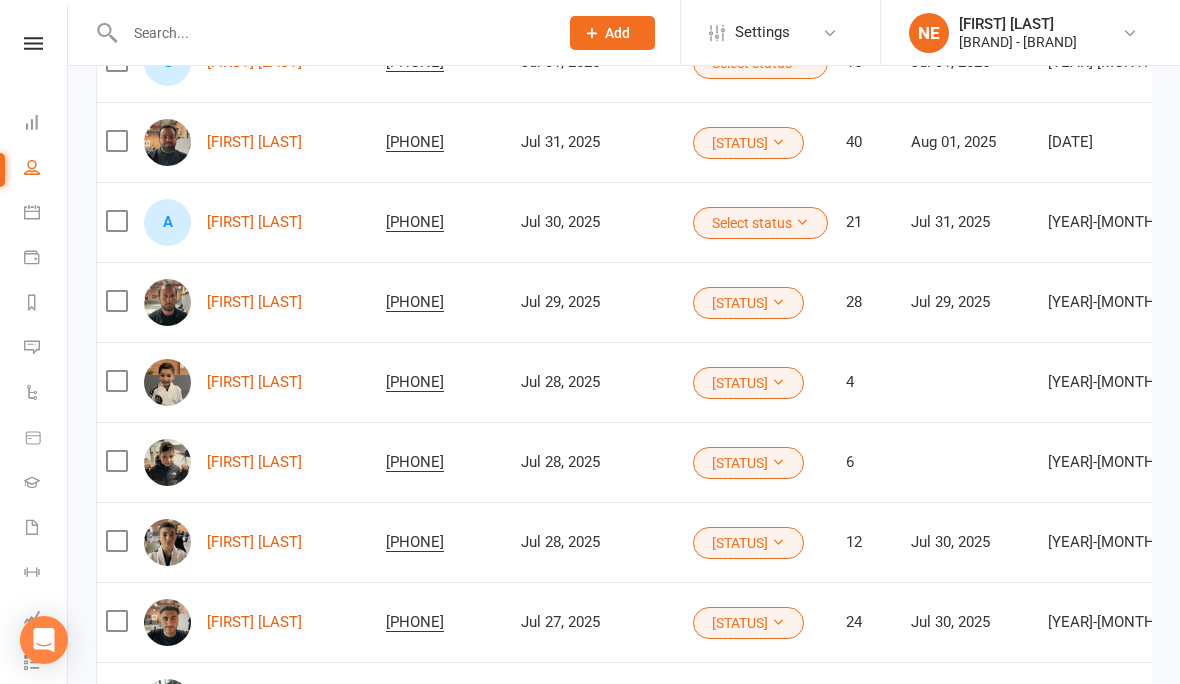 scroll, scrollTop: 0, scrollLeft: 0, axis: both 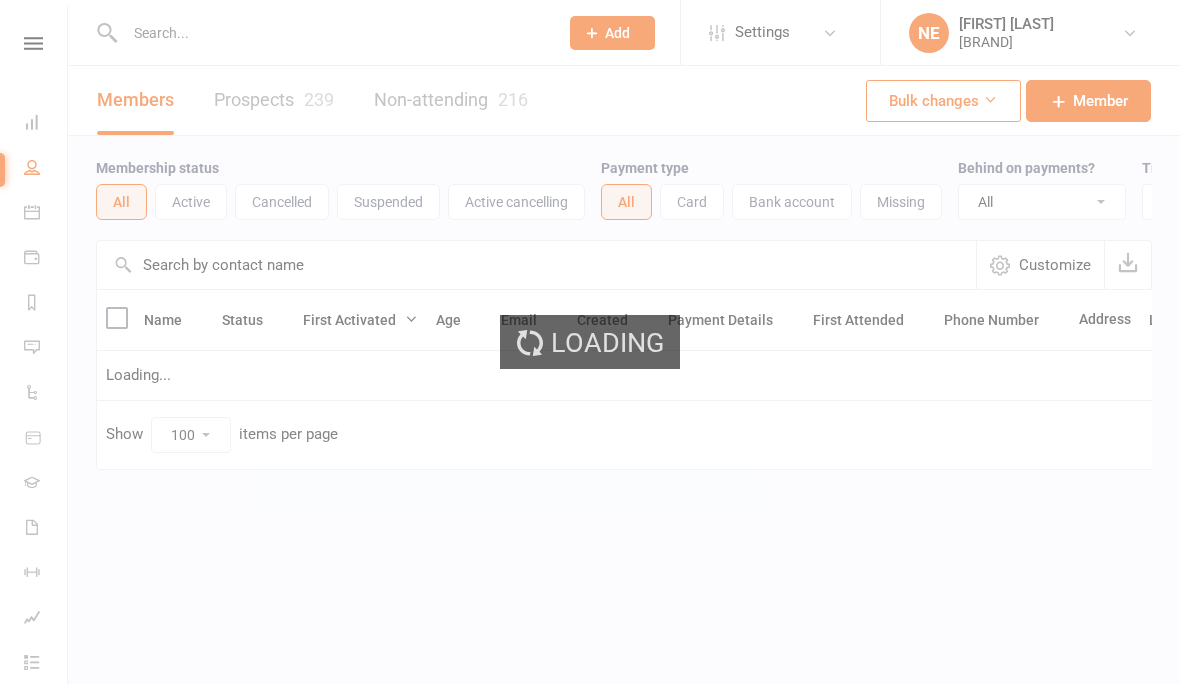 select on "100" 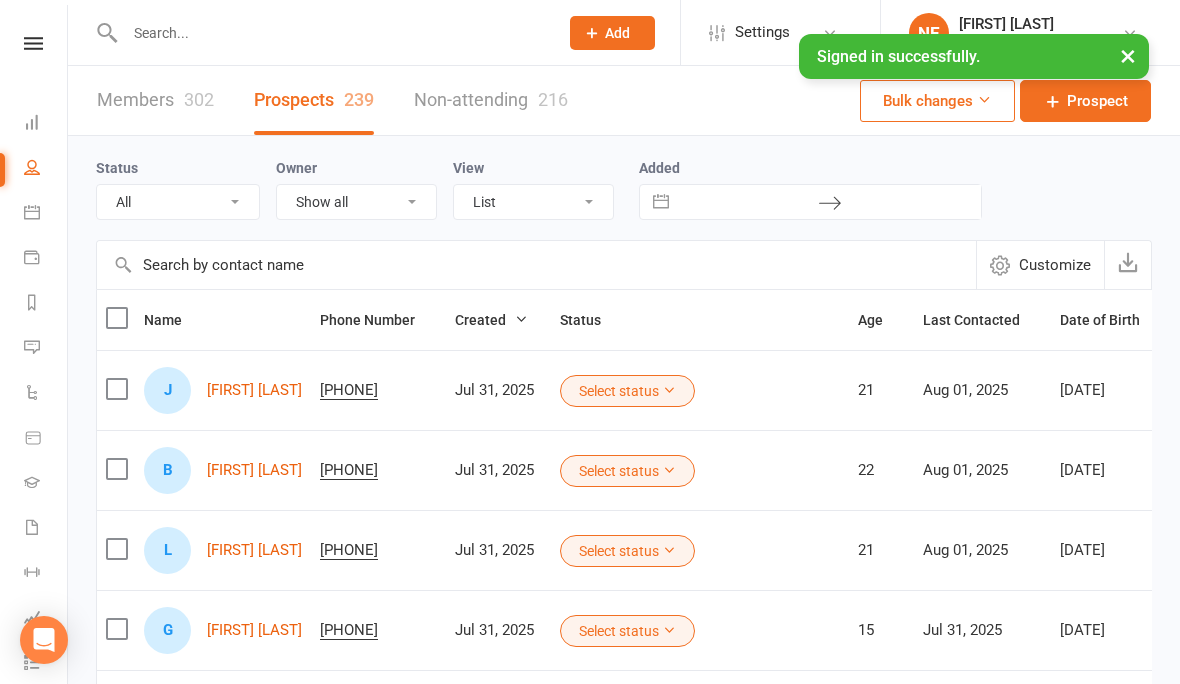 select on "100" 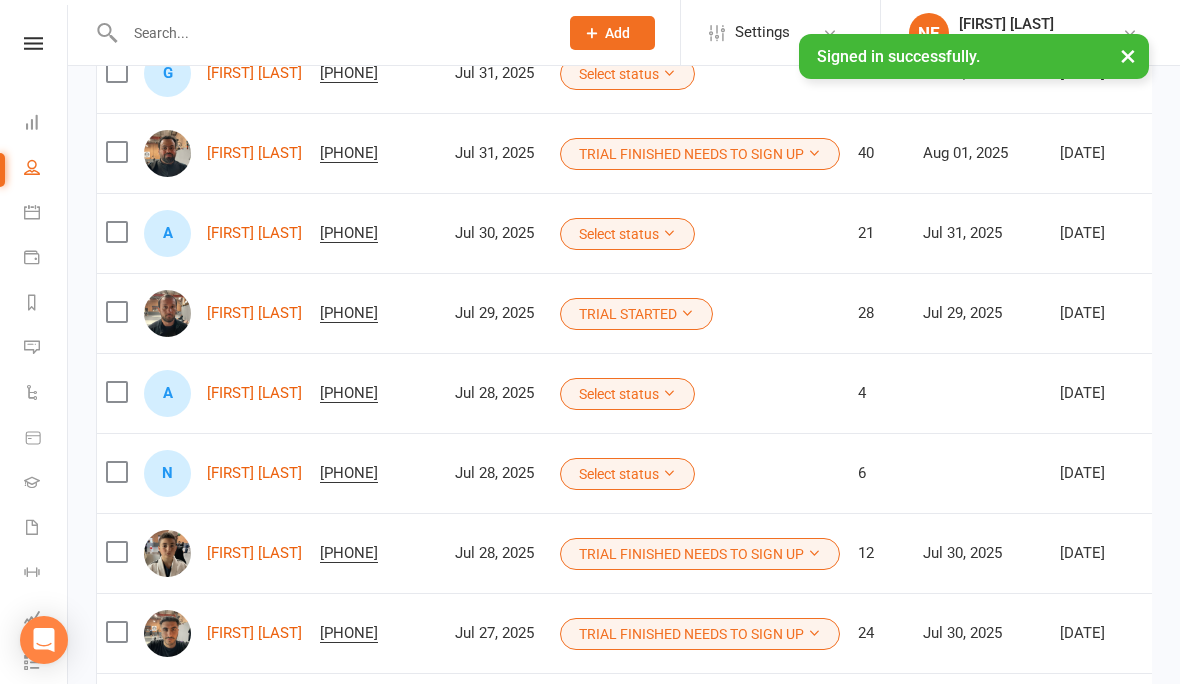 scroll, scrollTop: 0, scrollLeft: 0, axis: both 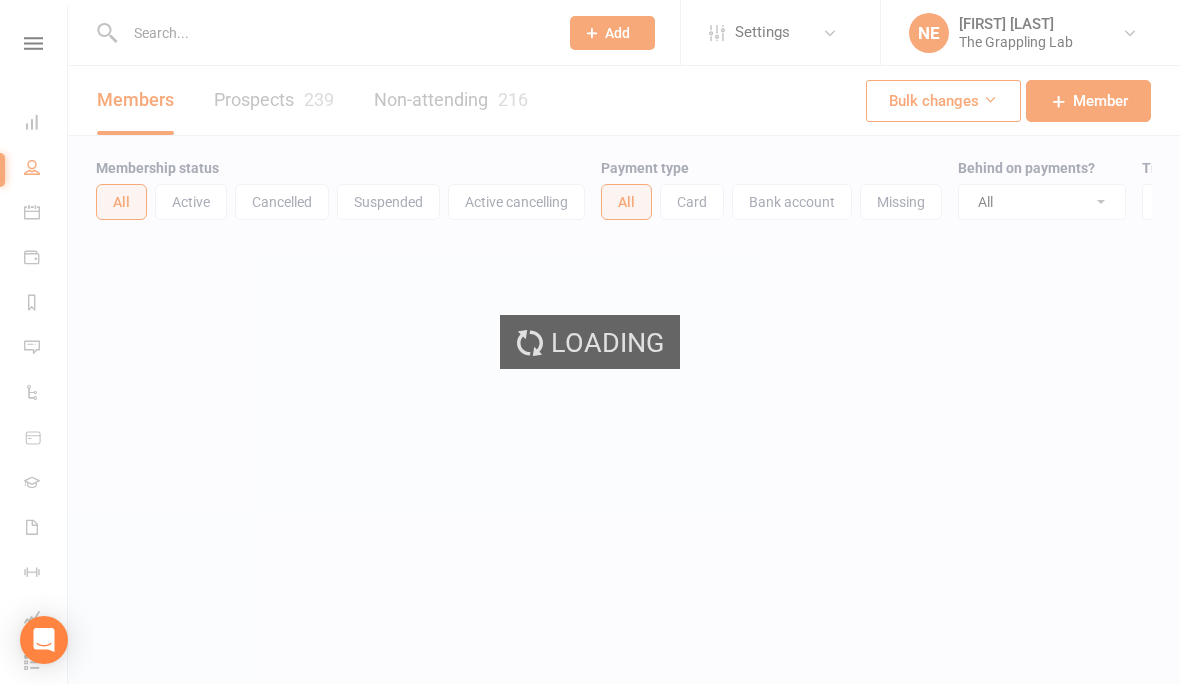 select on "100" 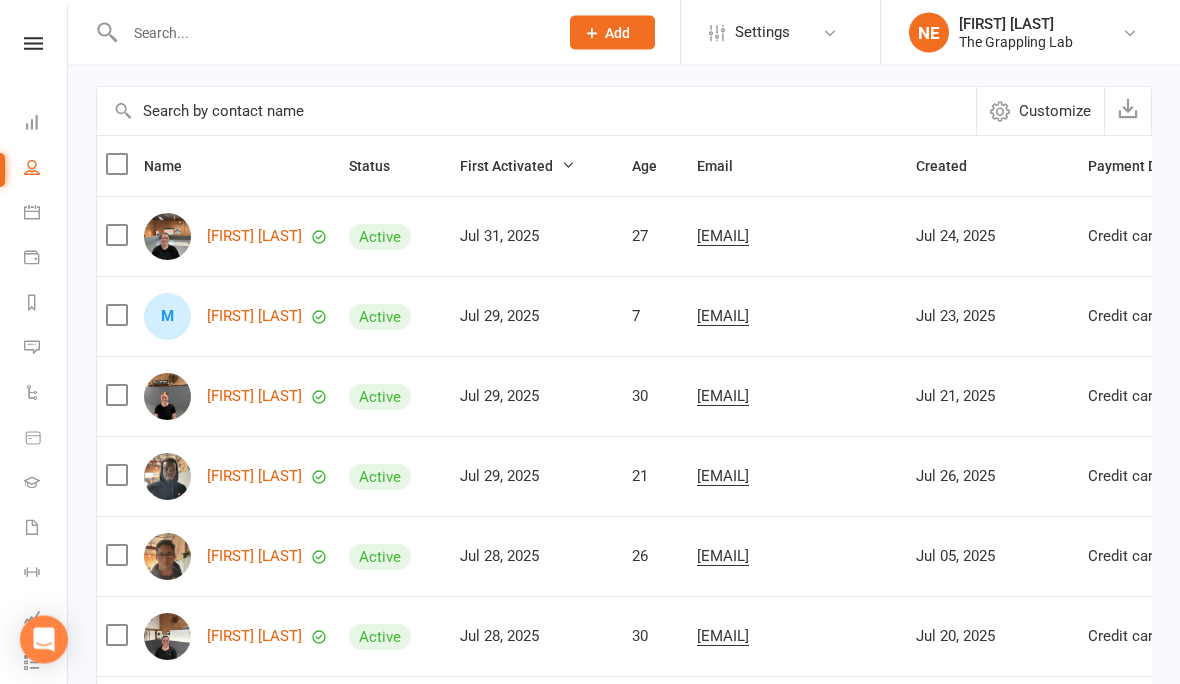 scroll, scrollTop: 0, scrollLeft: 0, axis: both 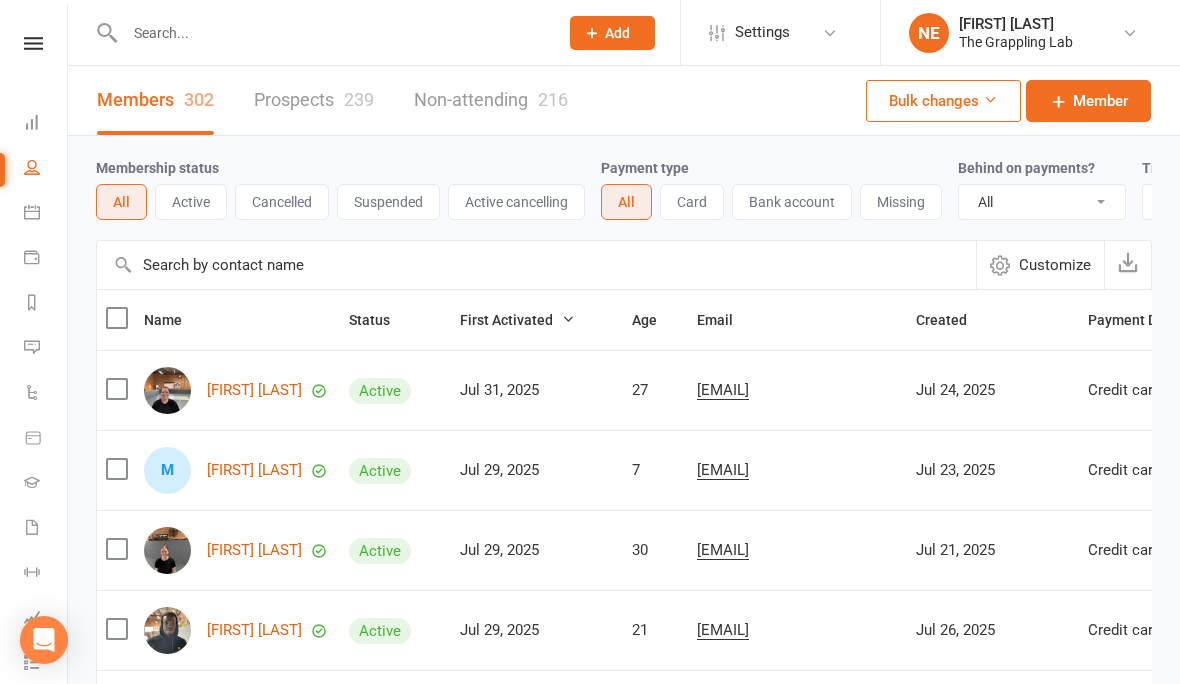 click on "239" at bounding box center (359, 99) 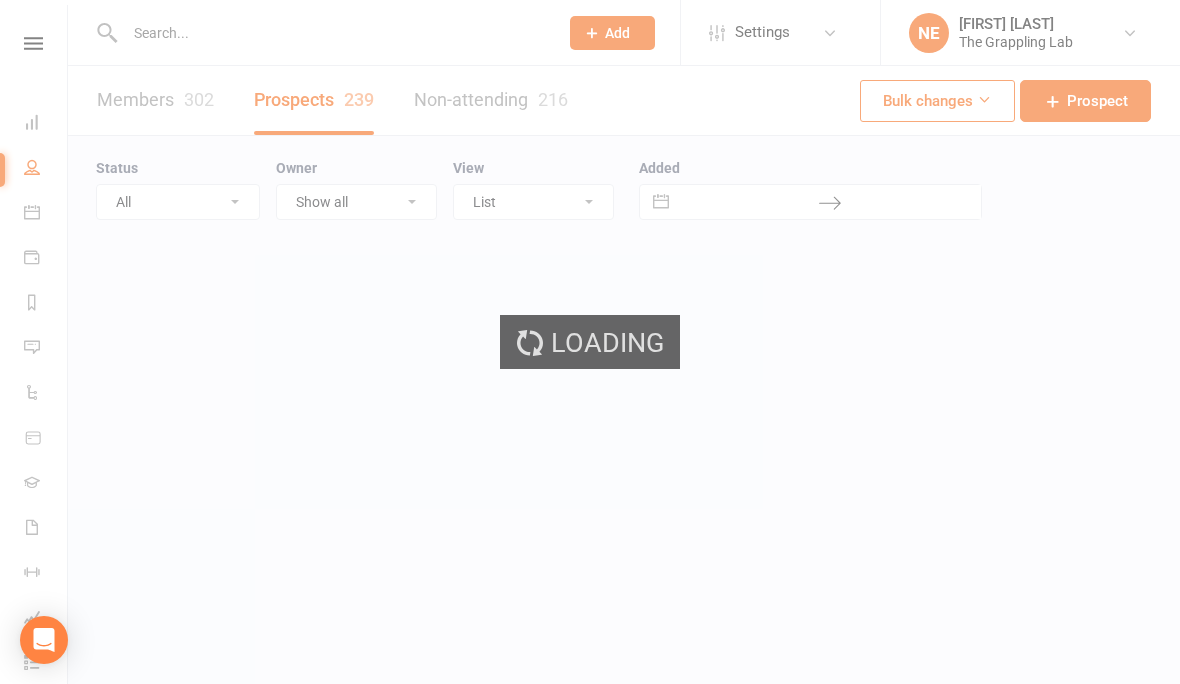select on "100" 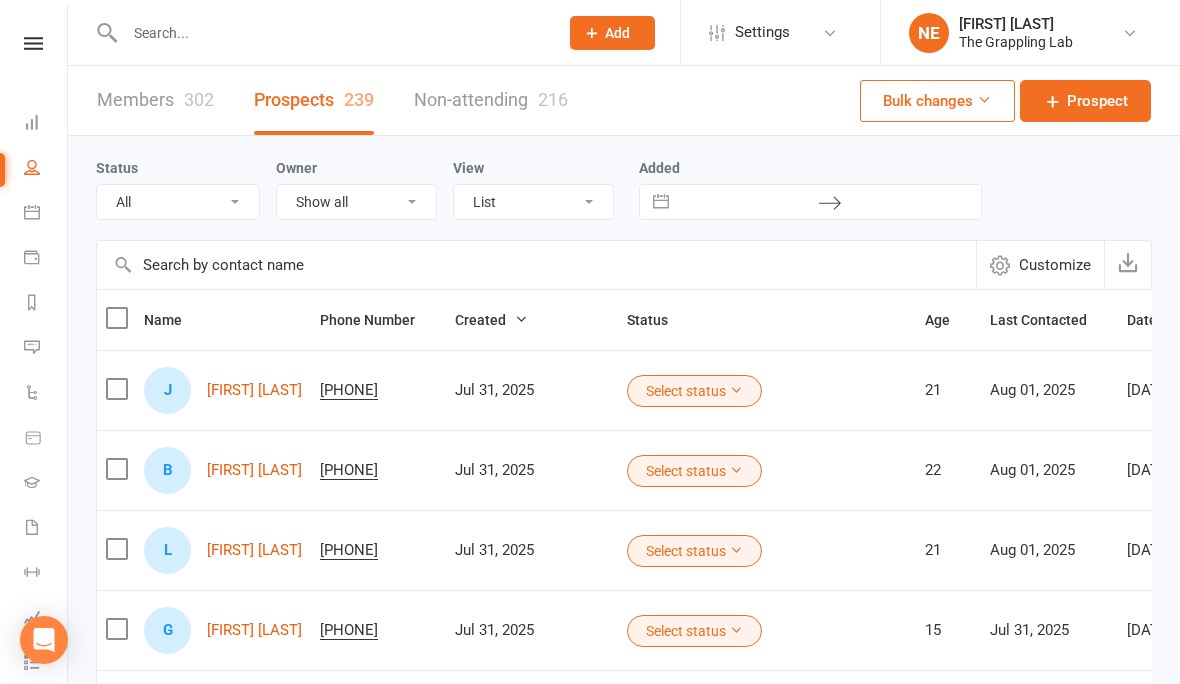 scroll, scrollTop: 87, scrollLeft: 0, axis: vertical 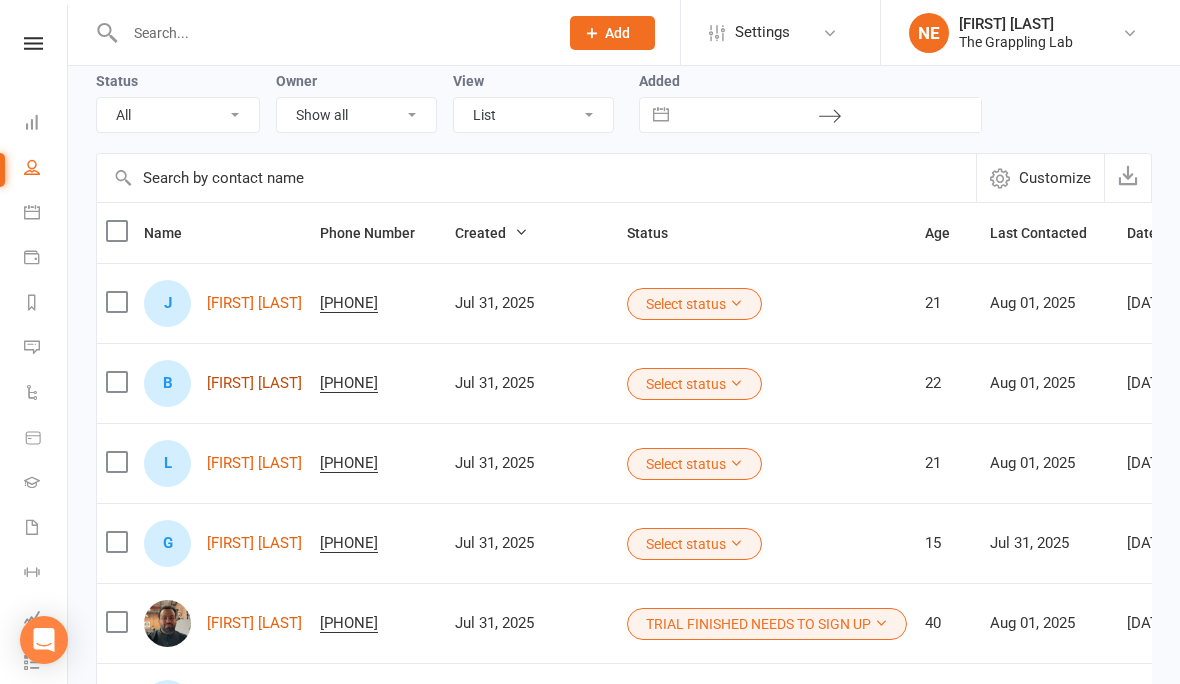 click on "[FIRST] [LAST]" at bounding box center [254, 383] 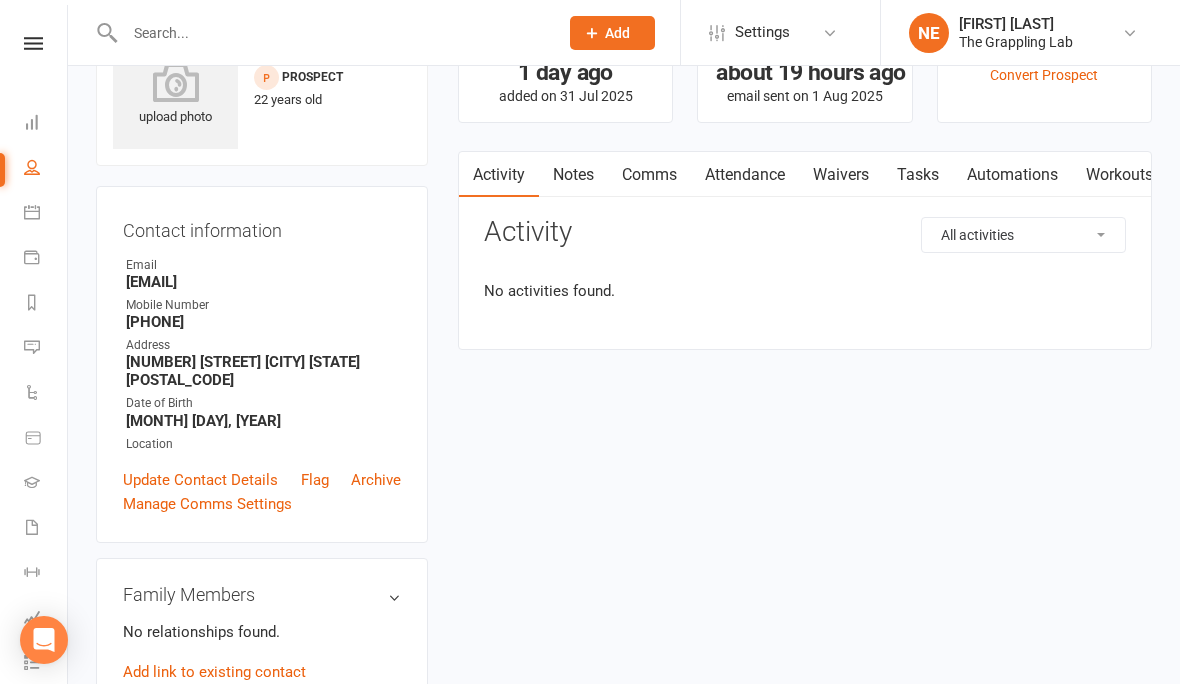 scroll, scrollTop: 0, scrollLeft: 0, axis: both 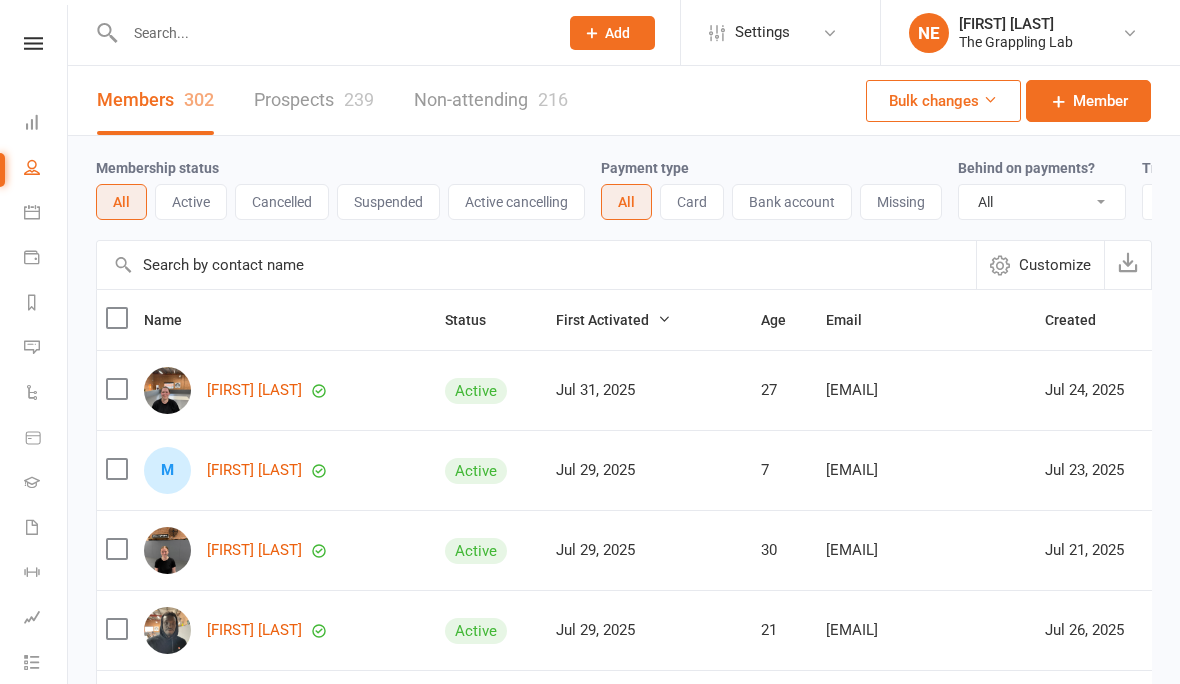 select on "100" 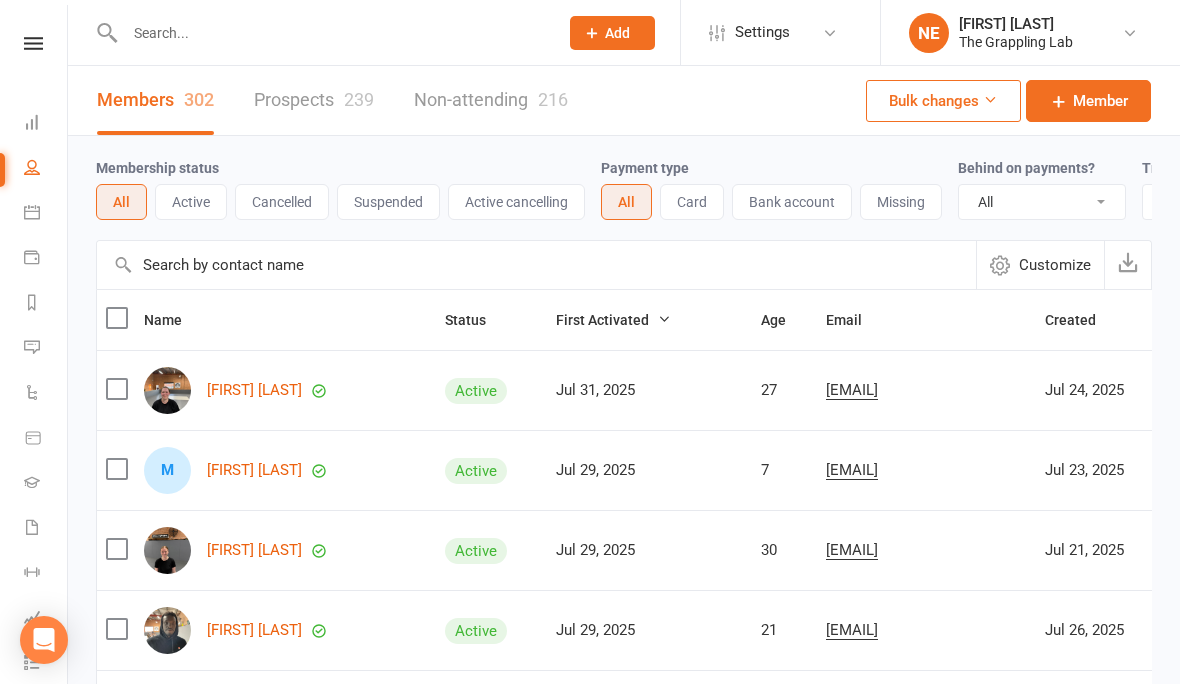 scroll, scrollTop: 0, scrollLeft: 0, axis: both 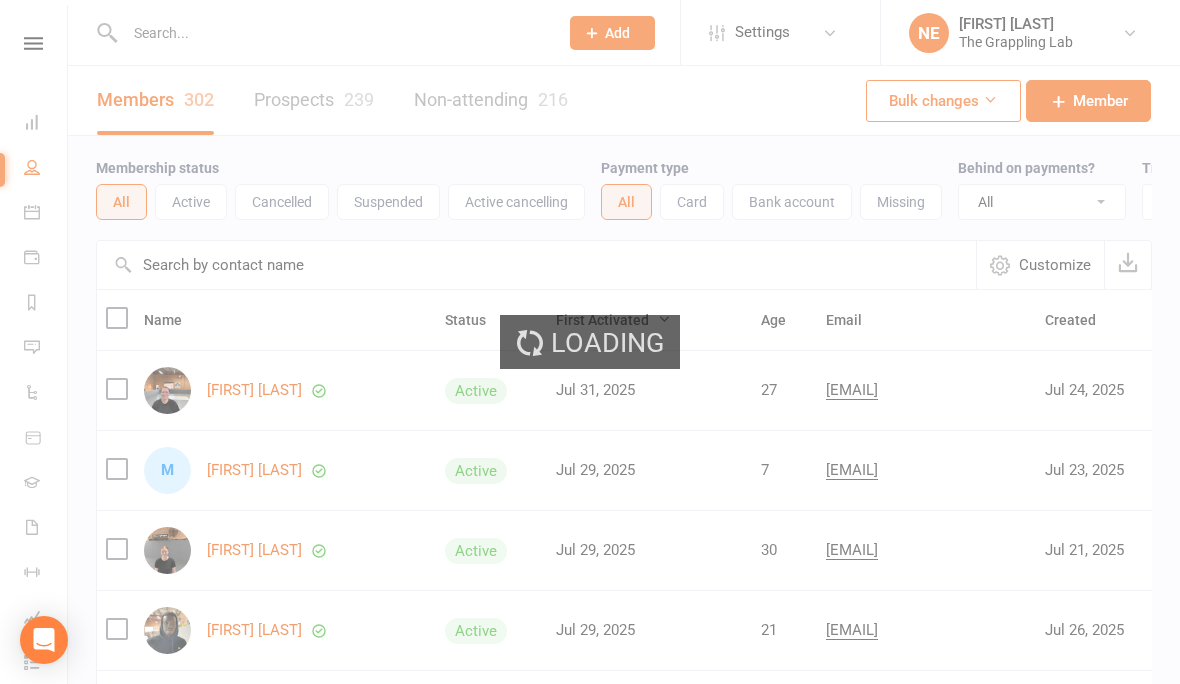 select on "100" 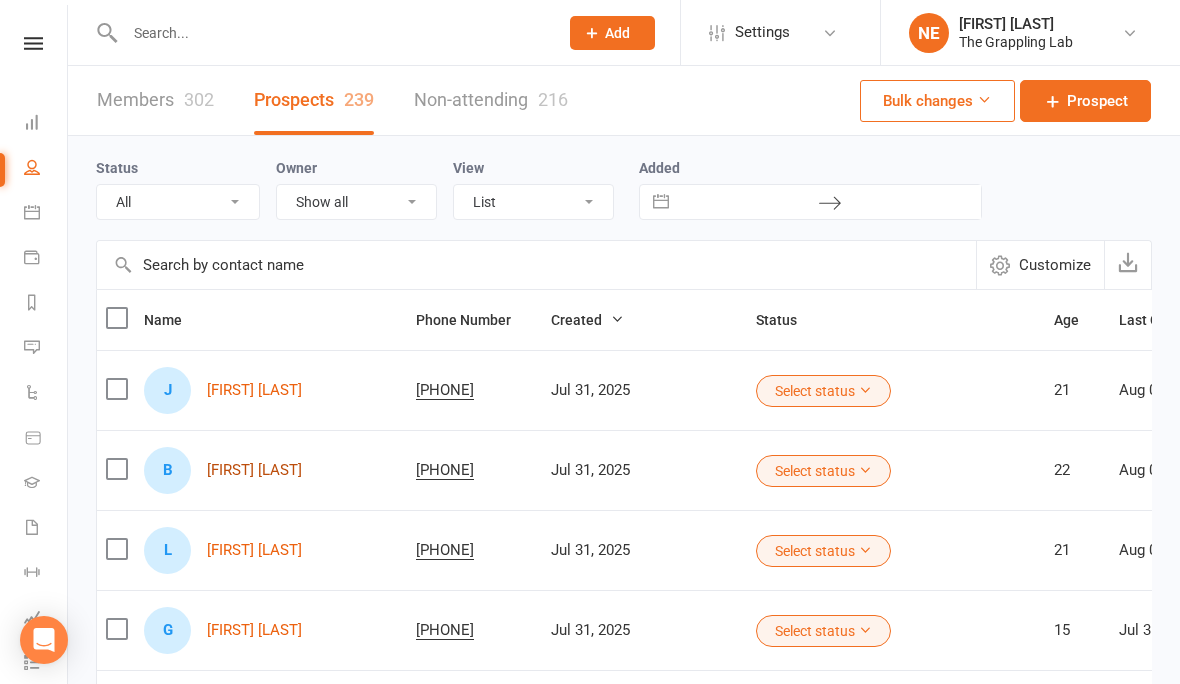 click on "[FIRST] [LAST]" at bounding box center [254, 470] 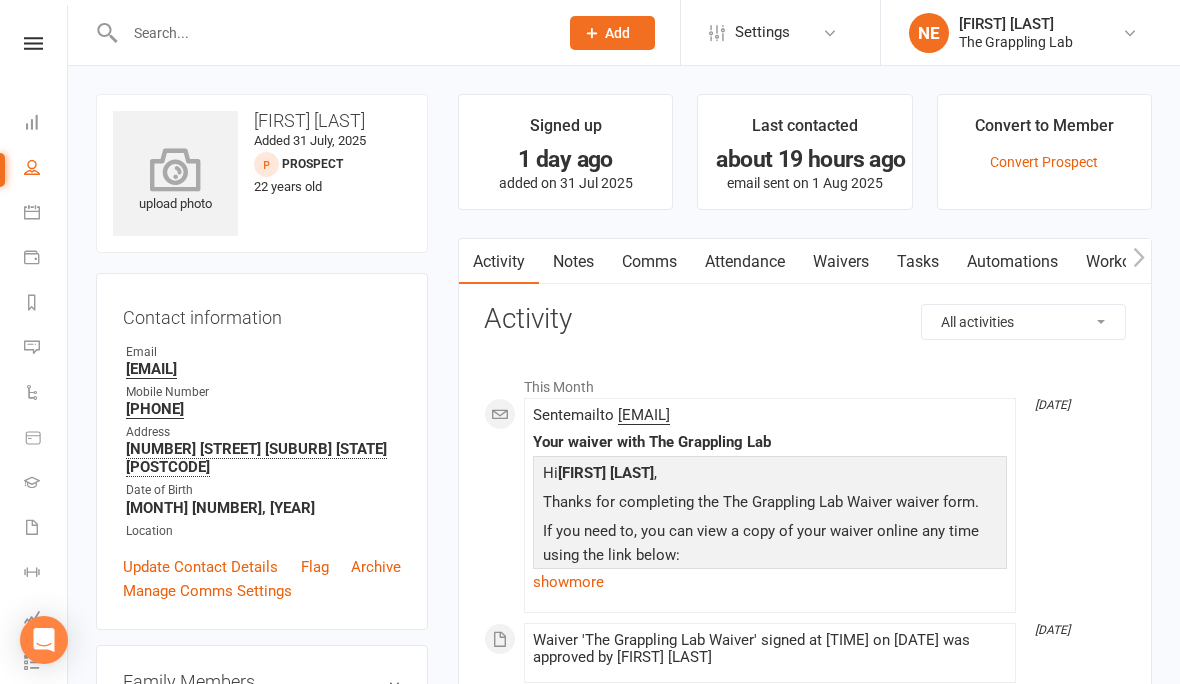 click at bounding box center (176, 169) 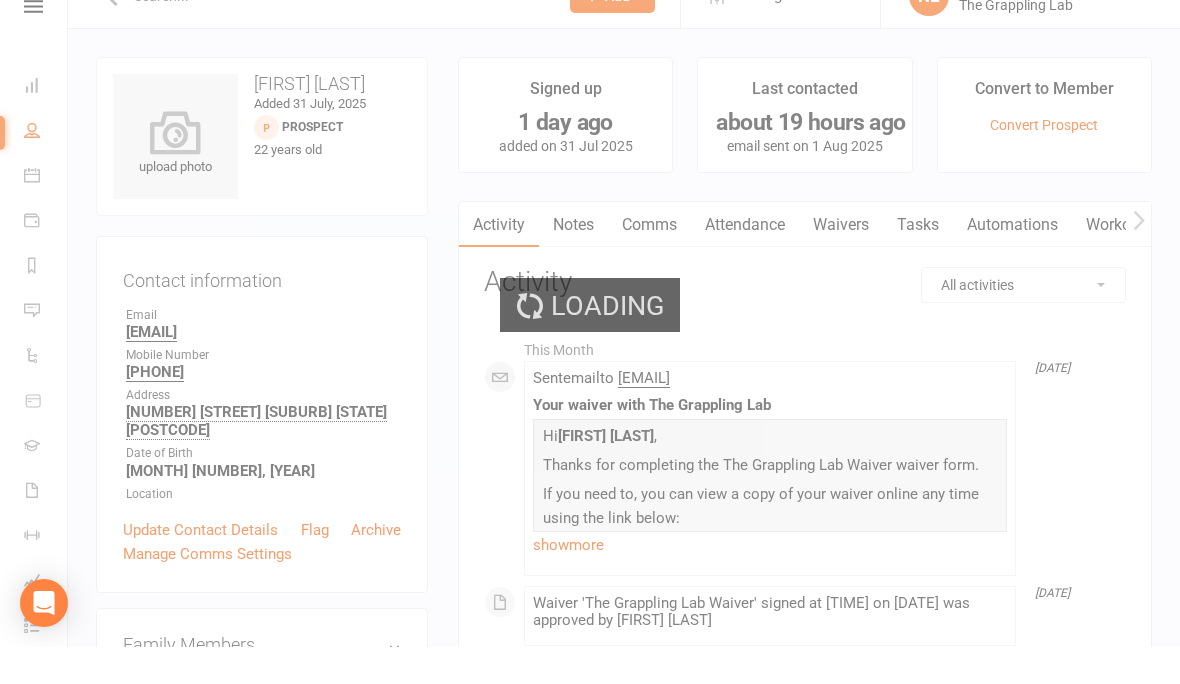 scroll, scrollTop: 0, scrollLeft: 0, axis: both 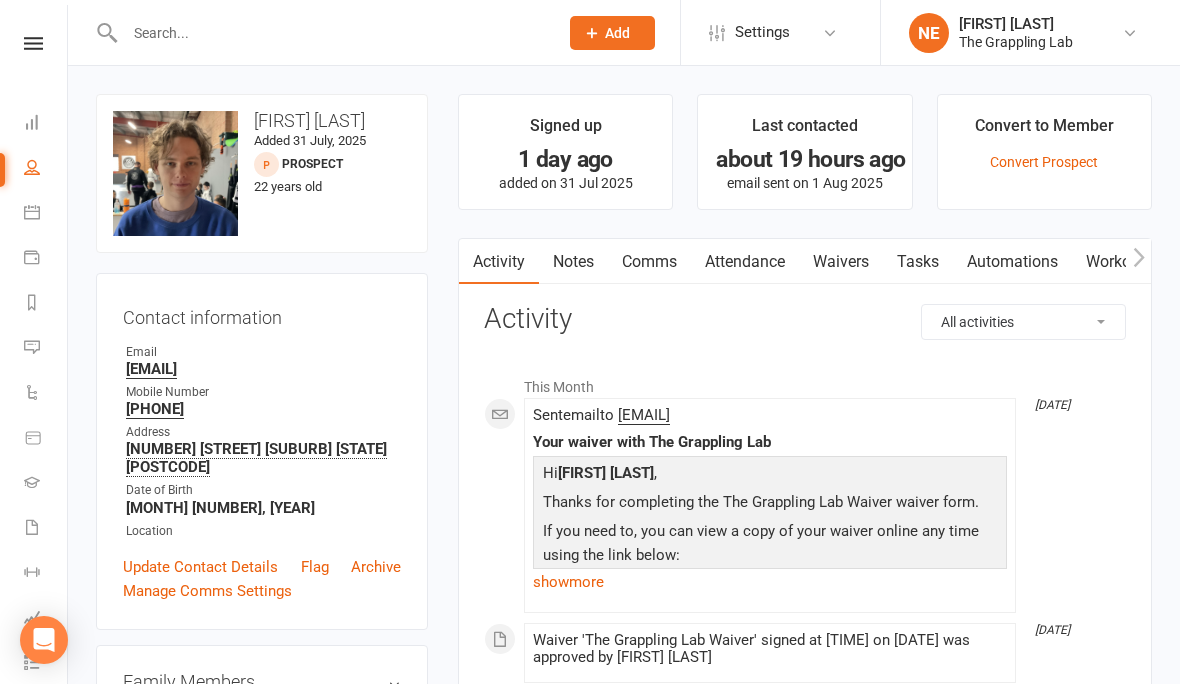 click on "People" at bounding box center [46, 169] 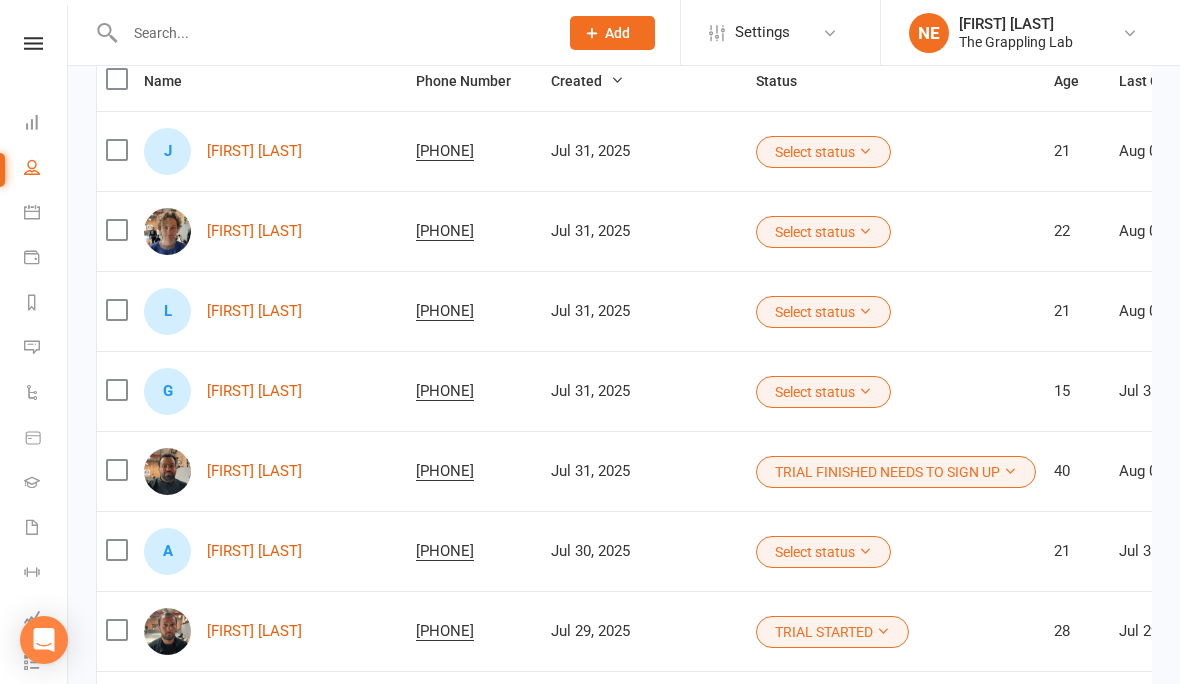 scroll, scrollTop: 275, scrollLeft: 0, axis: vertical 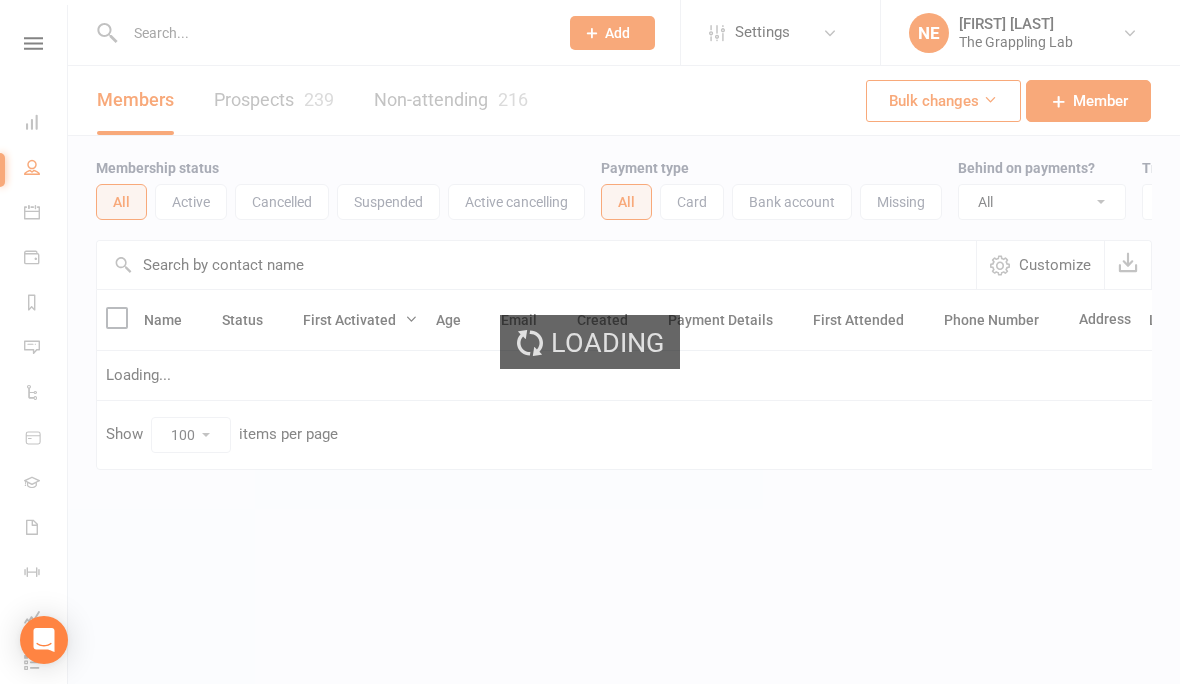 select on "100" 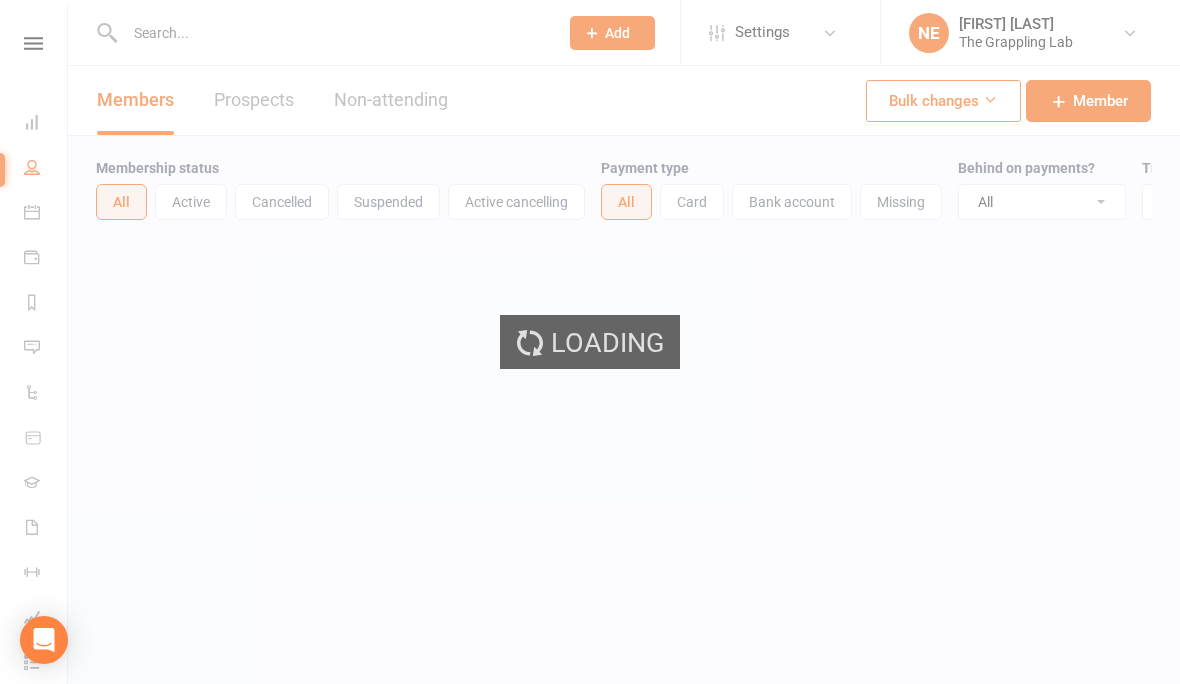 scroll, scrollTop: 0, scrollLeft: 0, axis: both 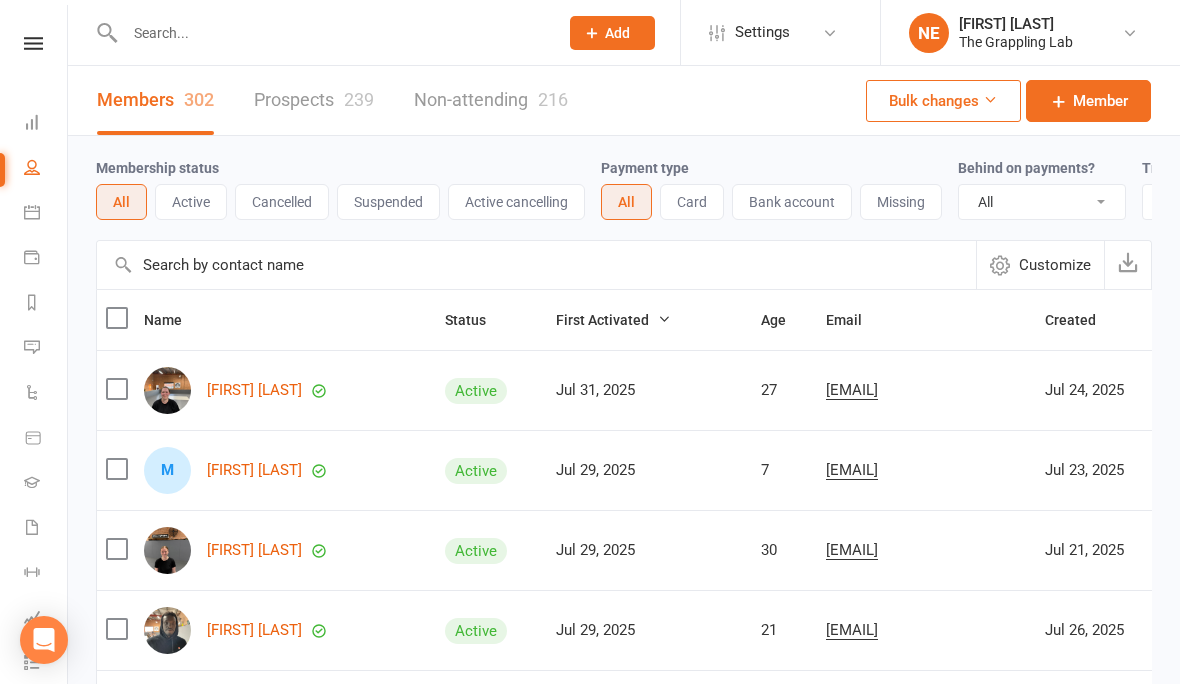 click on "Prospects 239" at bounding box center [314, 100] 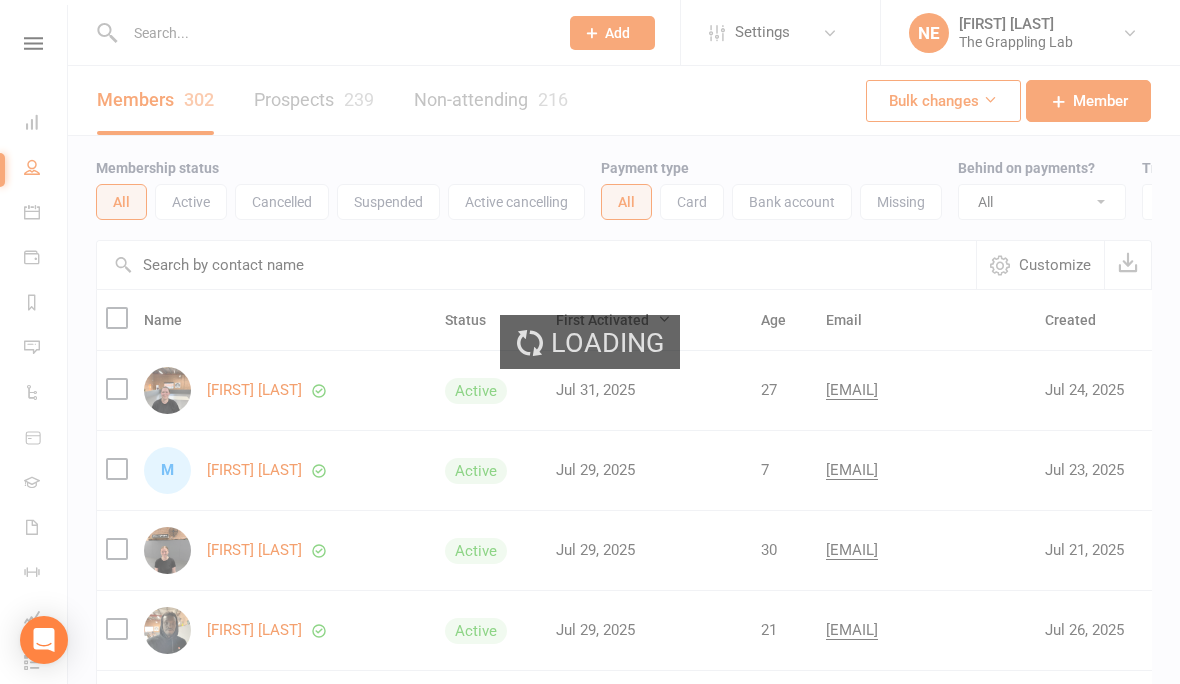 select on "100" 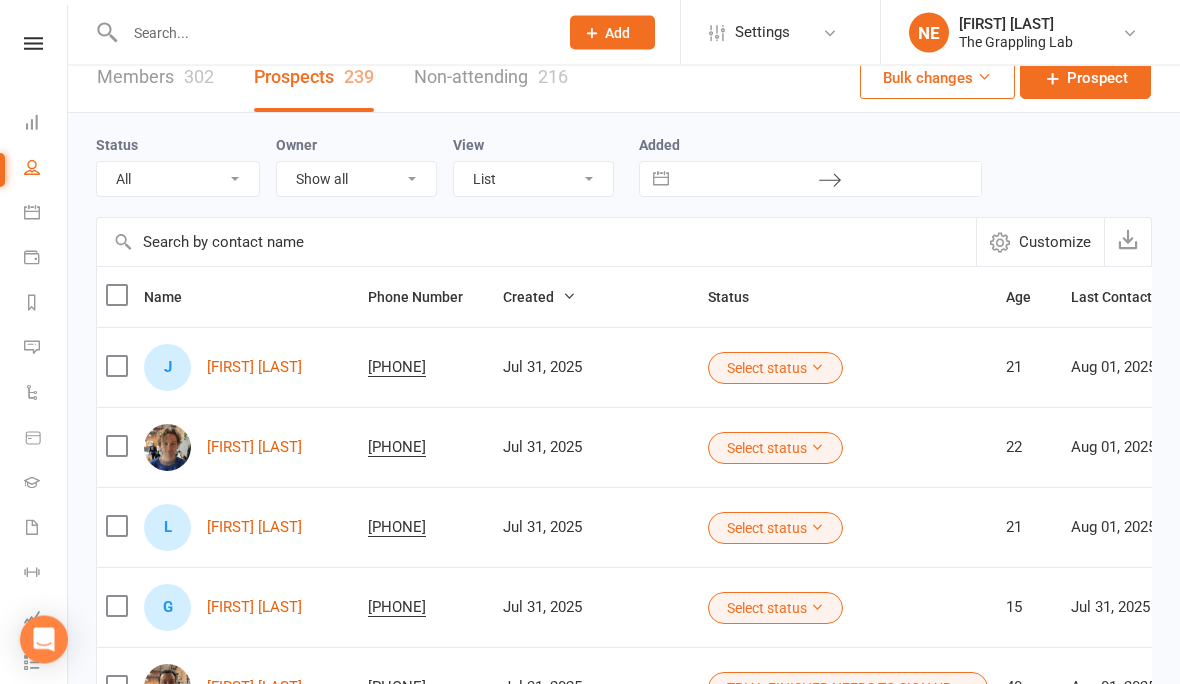 scroll, scrollTop: 25, scrollLeft: 0, axis: vertical 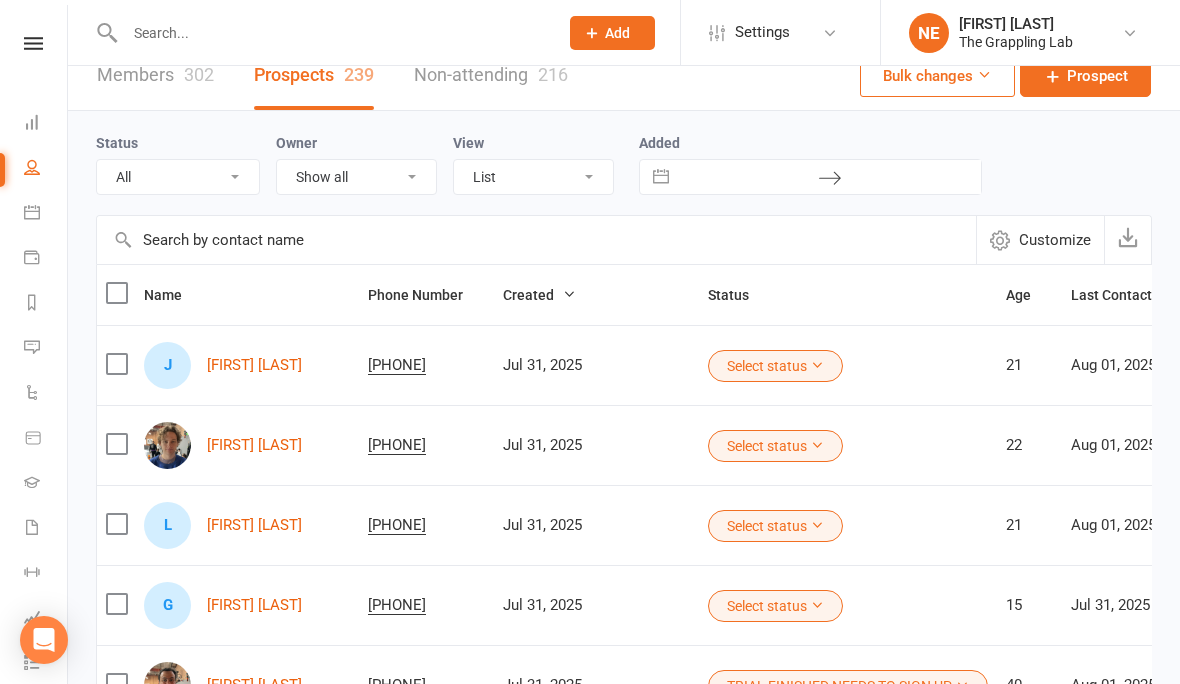 click on "[FIRST] [LAST]" at bounding box center (254, 525) 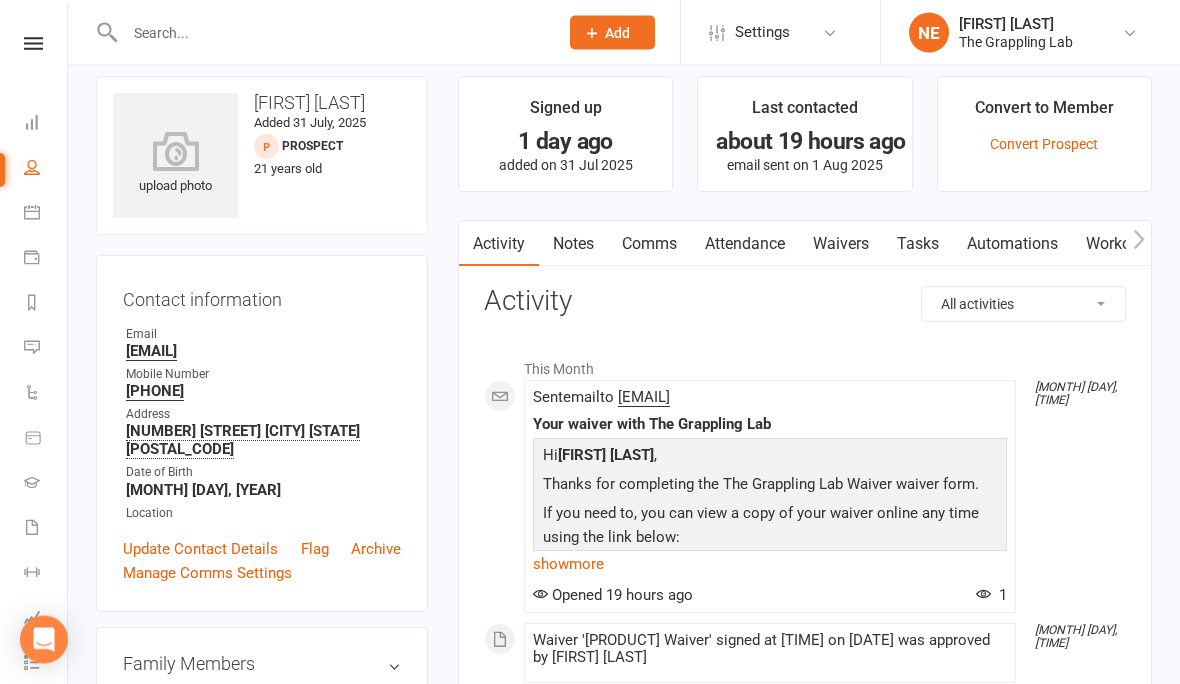 scroll, scrollTop: 8, scrollLeft: 0, axis: vertical 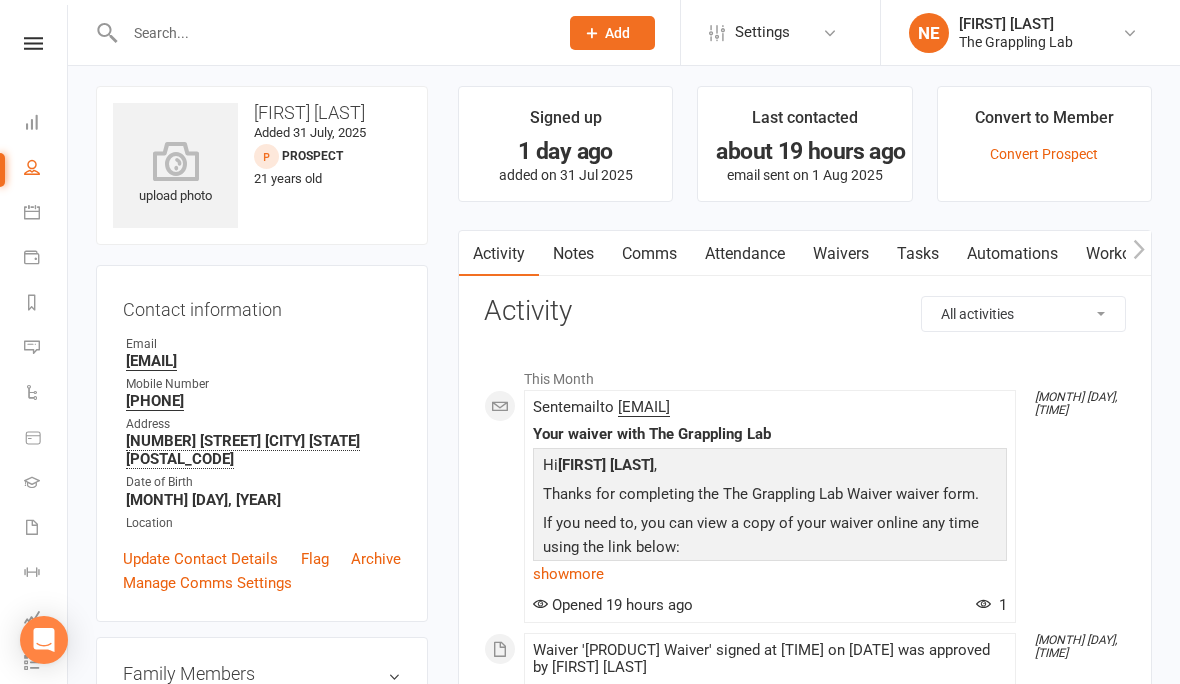 click at bounding box center [175, 161] 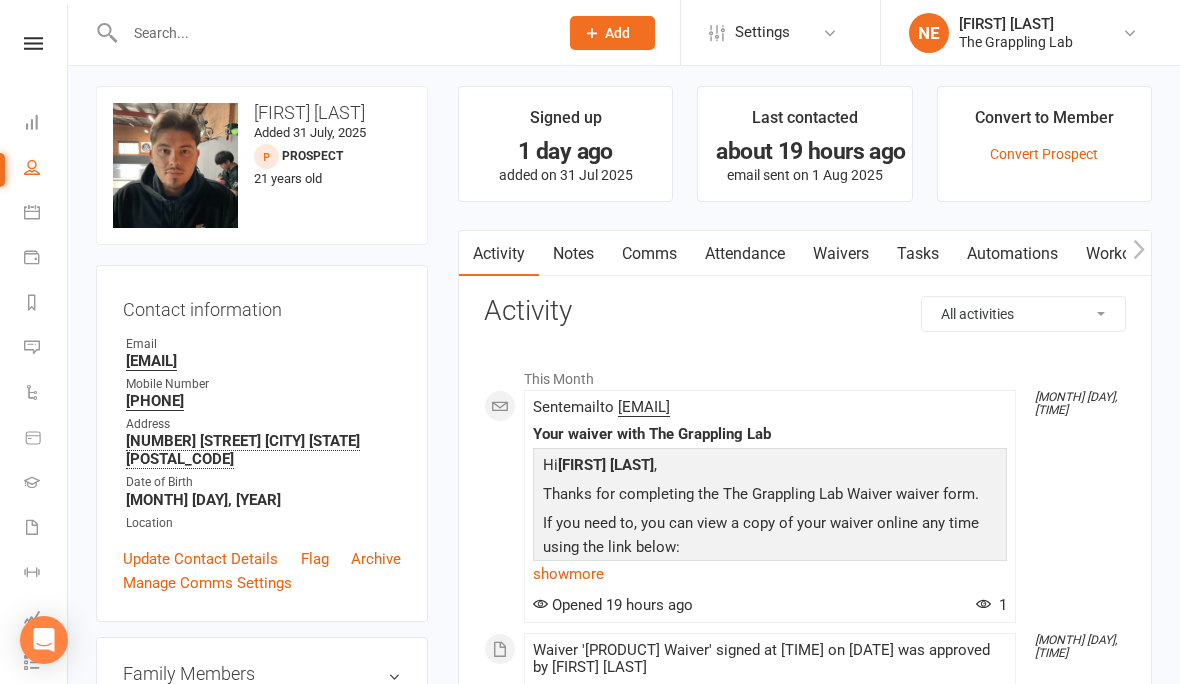click on "People" at bounding box center [46, 169] 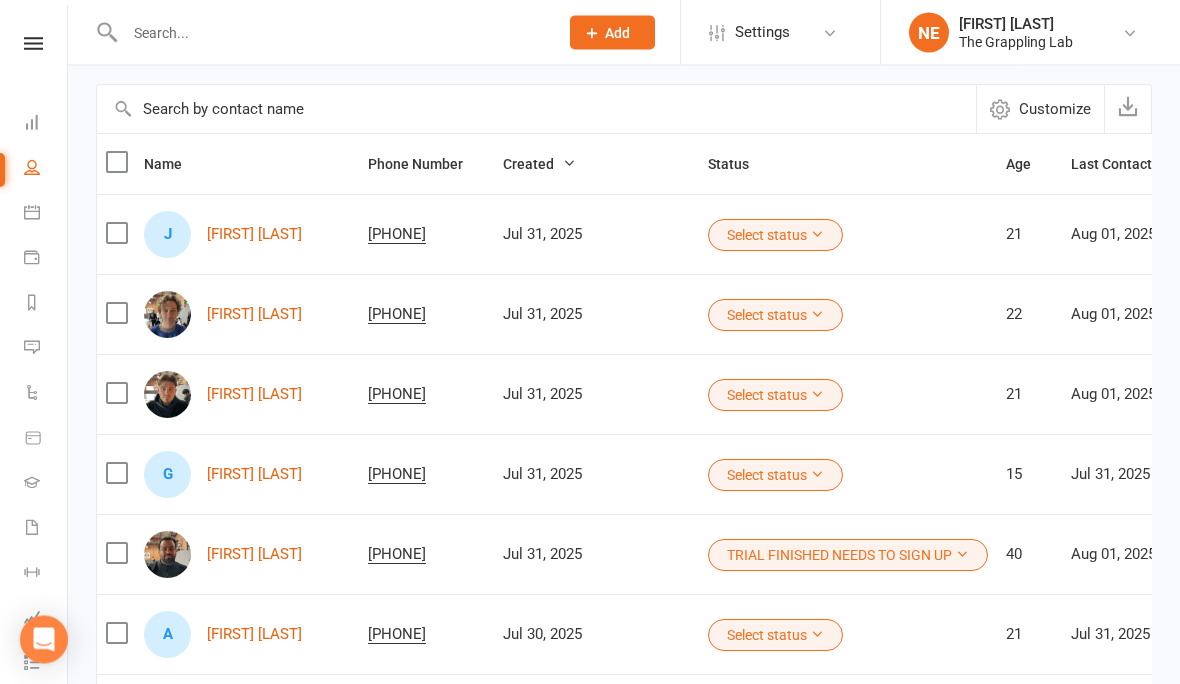 scroll, scrollTop: 156, scrollLeft: 0, axis: vertical 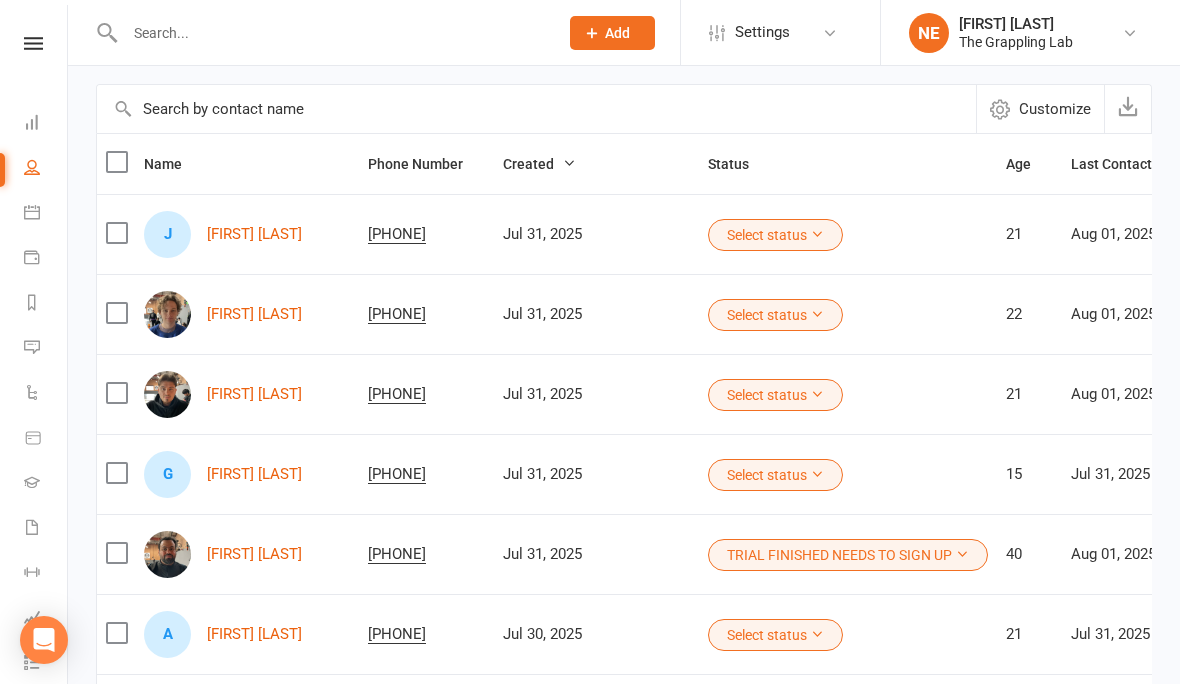click on "[FIRST] [LAST]" at bounding box center (247, 234) 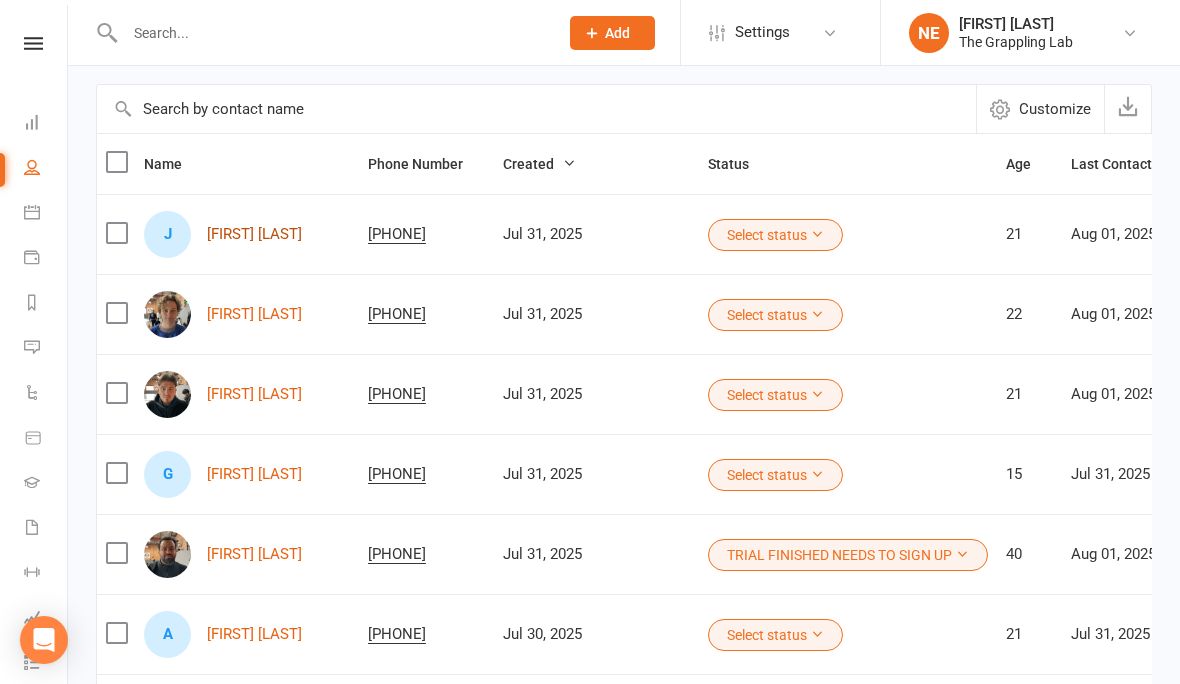 click on "[FIRST] [LAST]" at bounding box center [254, 234] 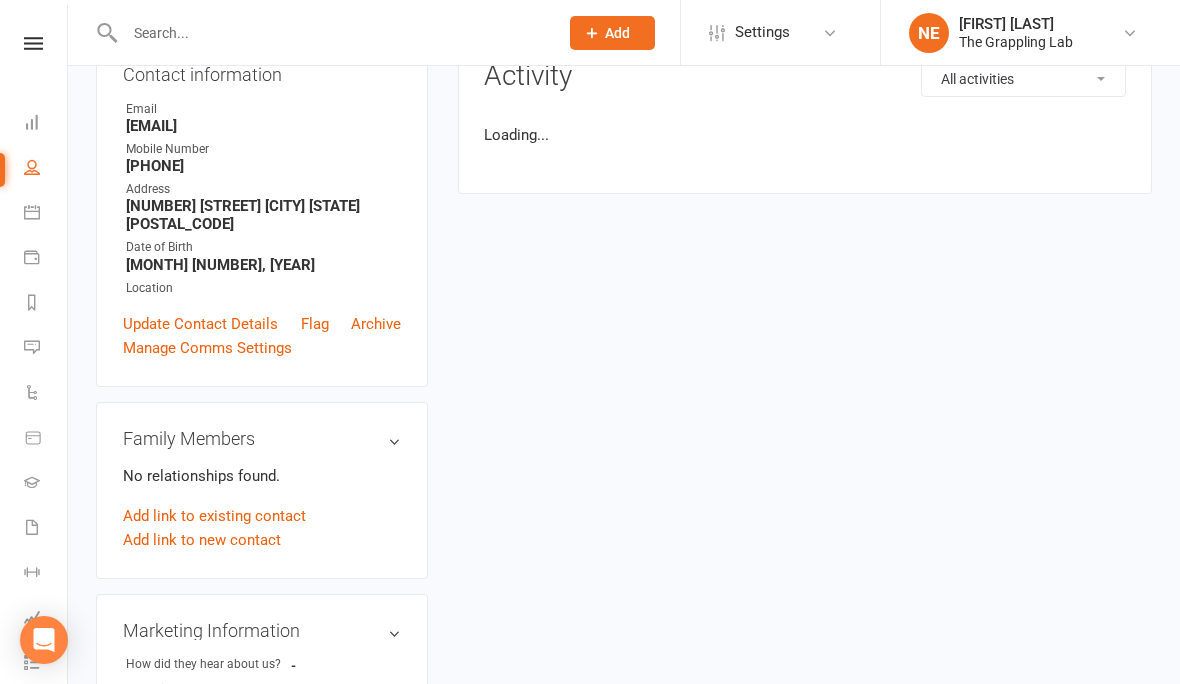 scroll, scrollTop: 0, scrollLeft: 0, axis: both 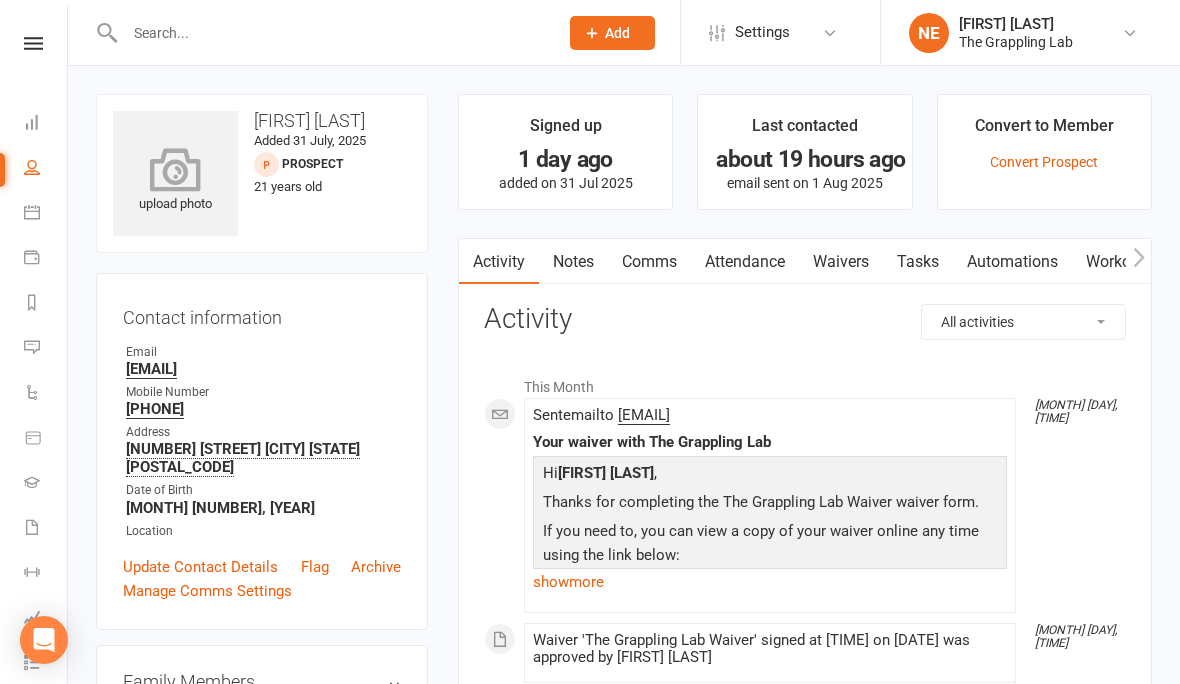 click at bounding box center (176, 169) 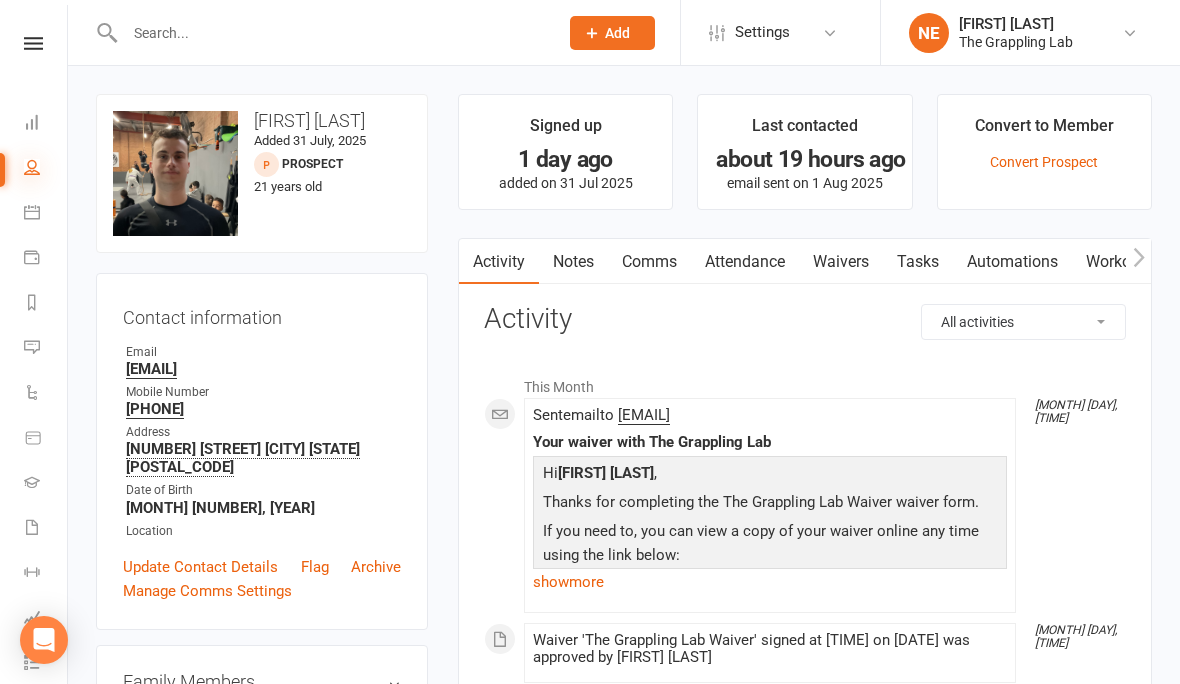 click at bounding box center [32, 167] 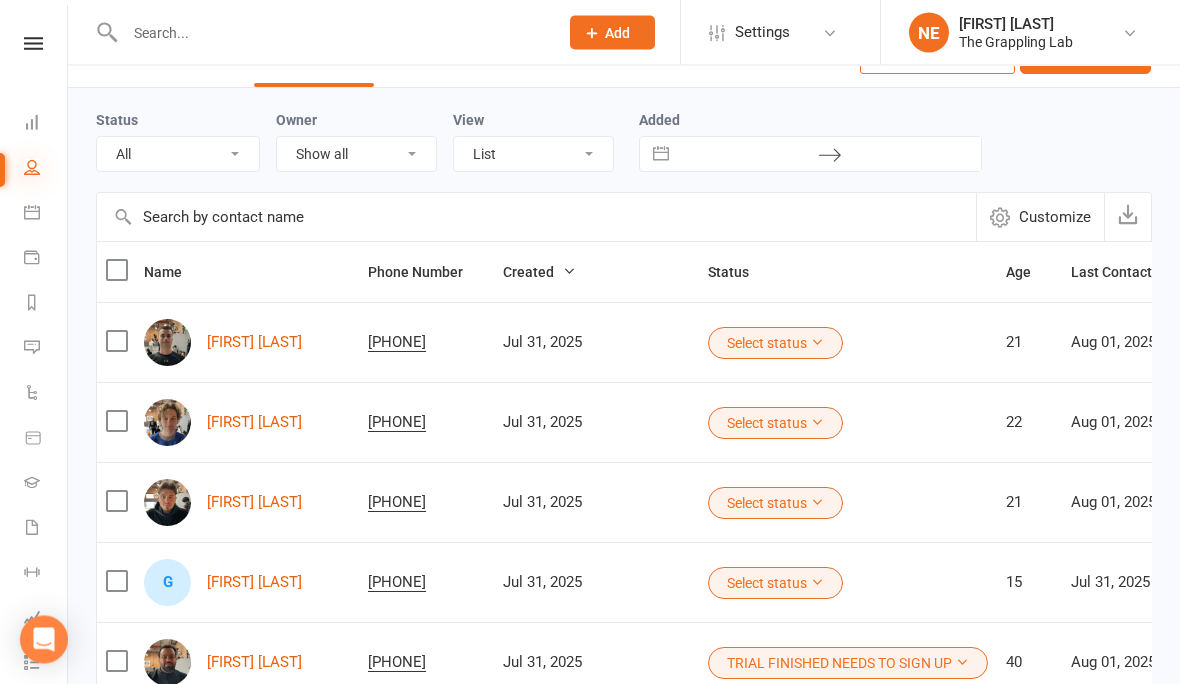 scroll, scrollTop: 49, scrollLeft: 0, axis: vertical 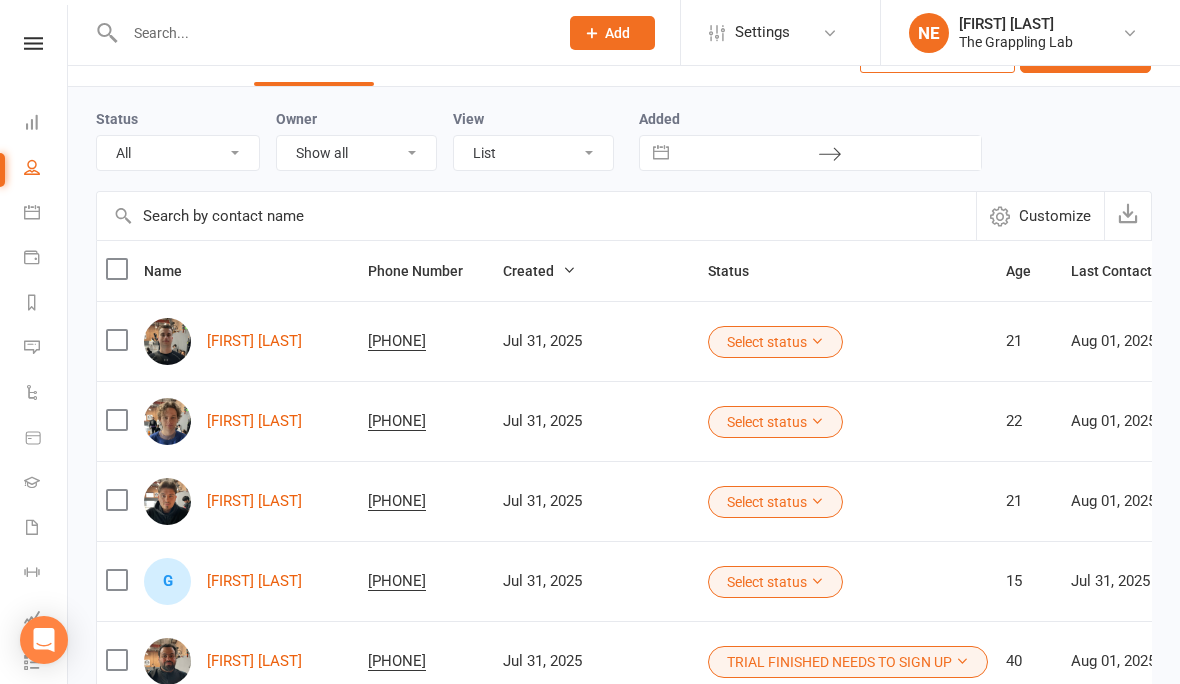 click on "Select status" at bounding box center [775, 342] 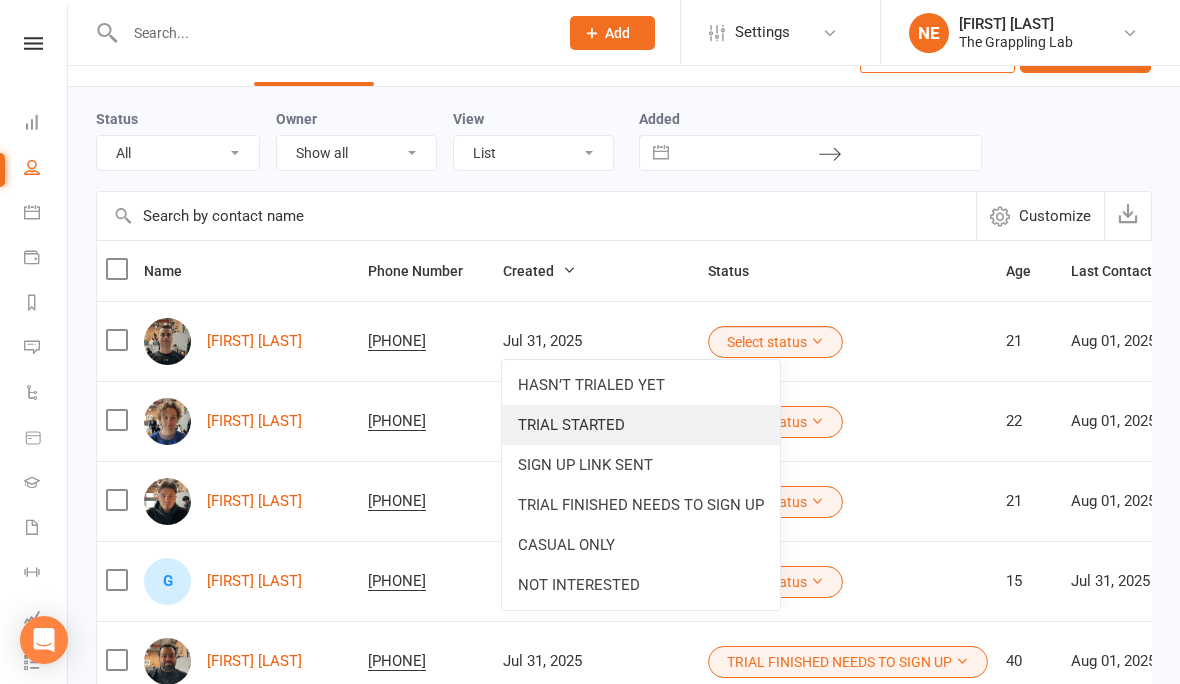 click on "TRIAL STARTED" at bounding box center [641, 425] 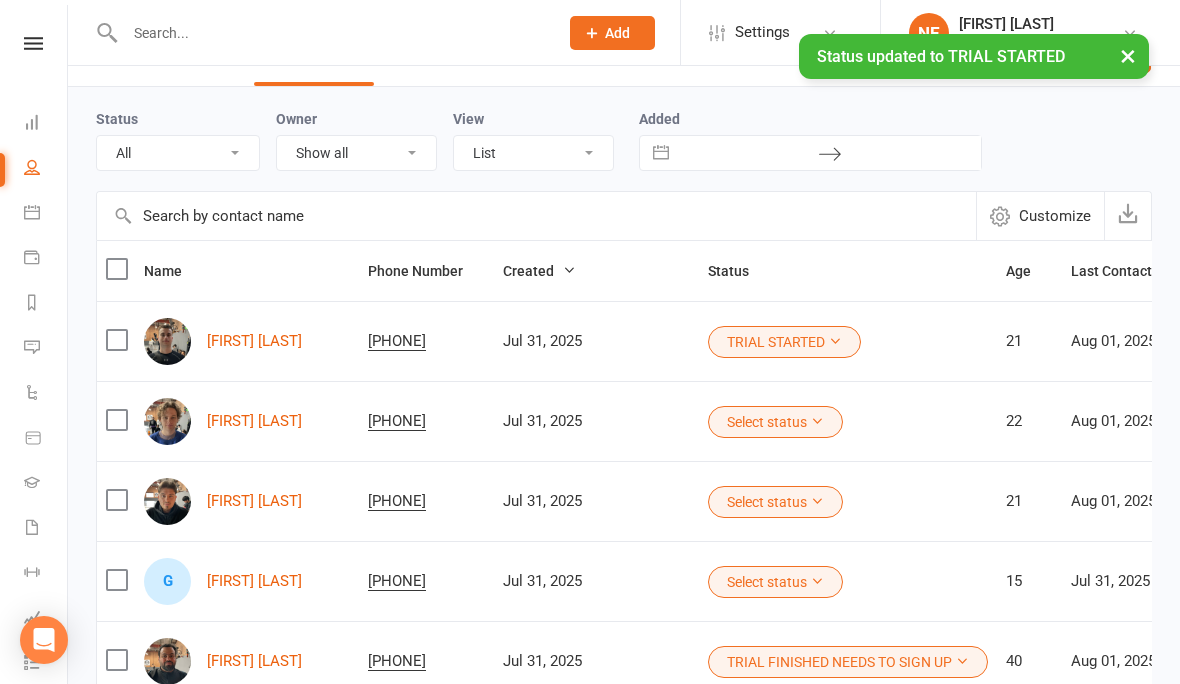 click on "Select status" at bounding box center (775, 422) 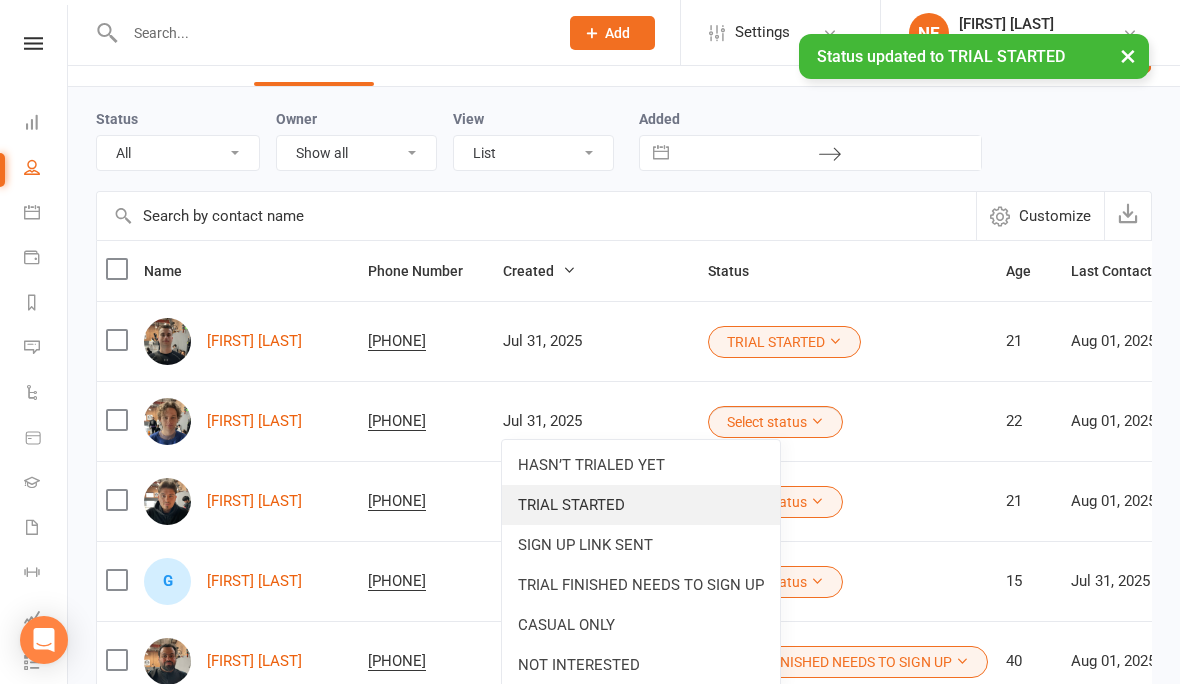 click on "TRIAL STARTED" at bounding box center (641, 505) 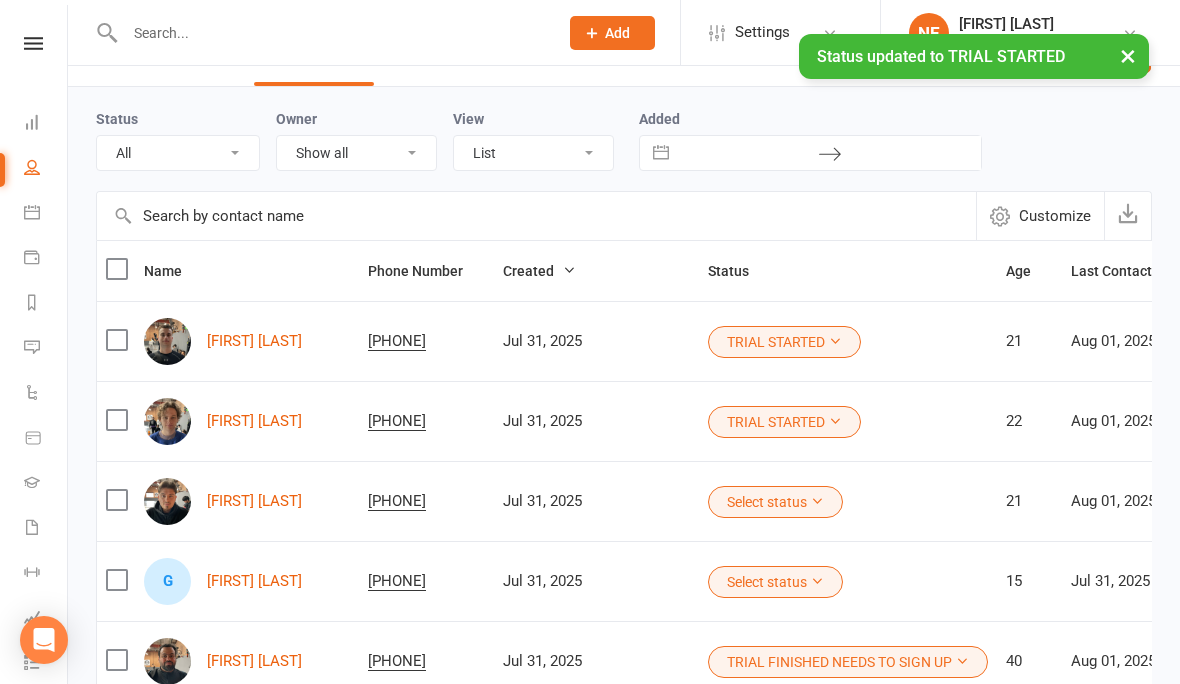 click on "Select status" at bounding box center [775, 502] 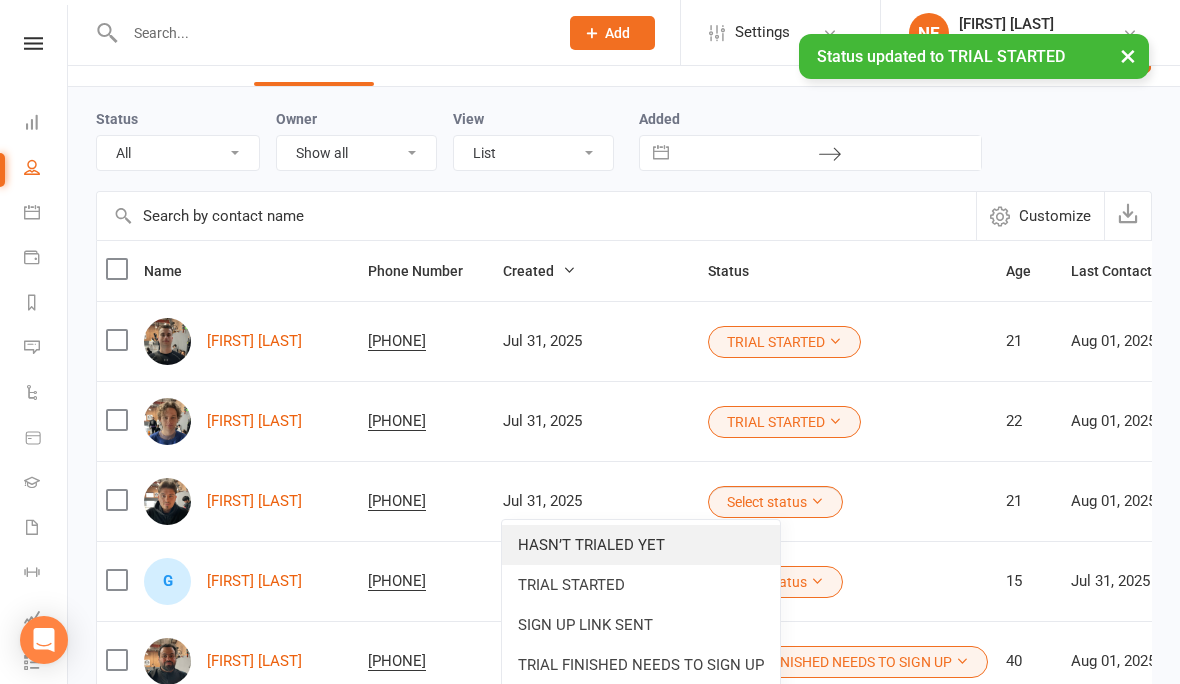 click on "HASN’T TRIALED YET" at bounding box center (641, 545) 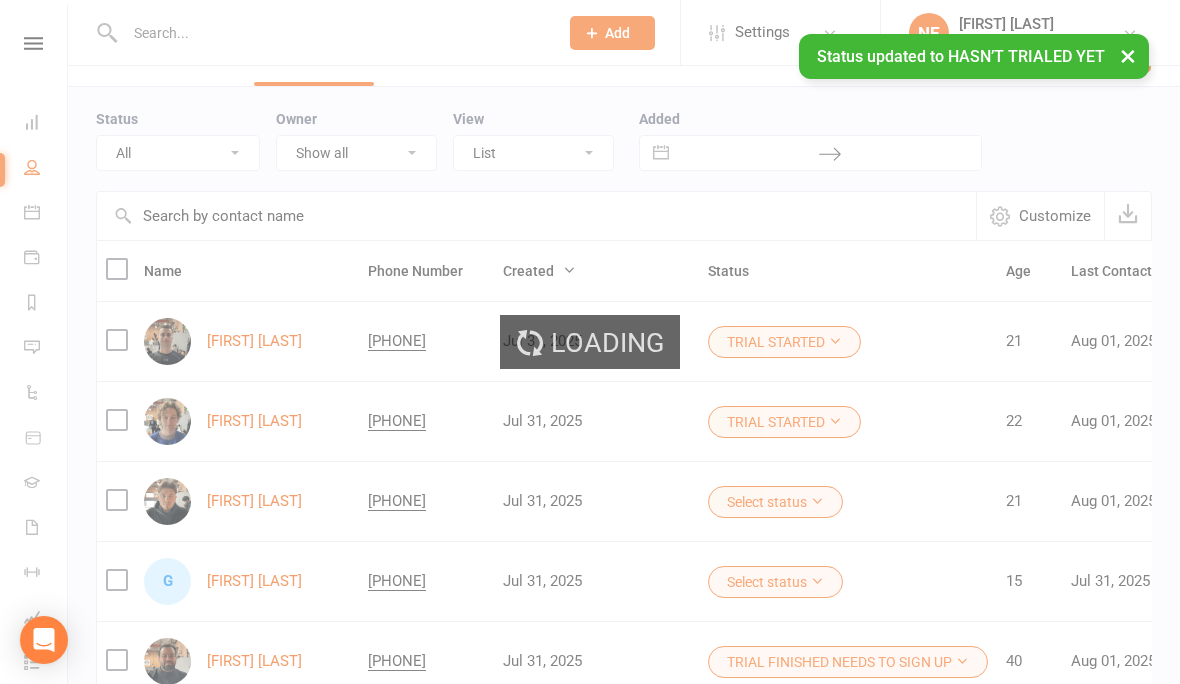 click on "Loading" at bounding box center [590, 342] 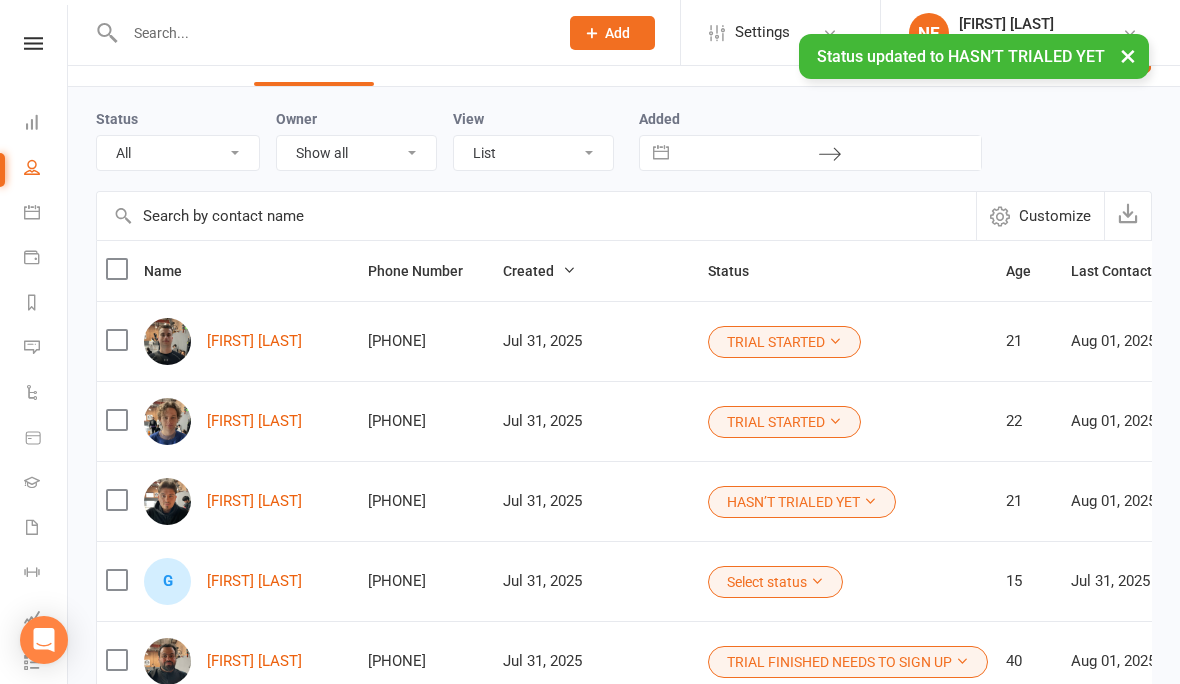 click on "HASN’T TRIALED YET" at bounding box center [802, 502] 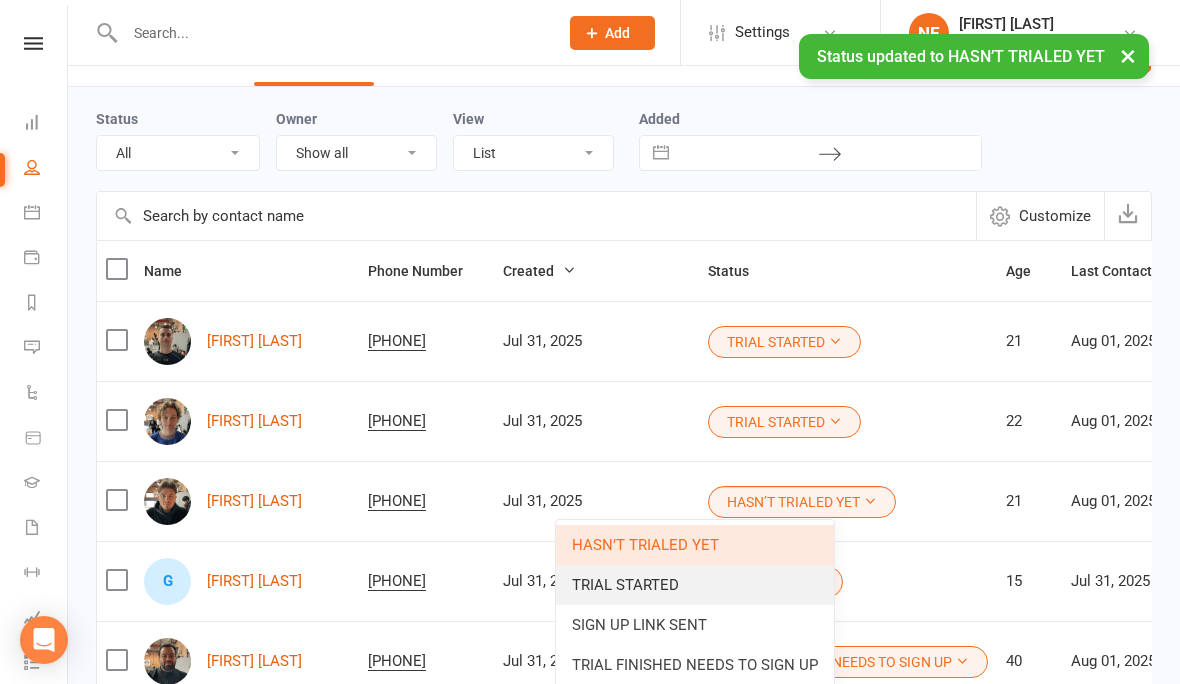 click on "TRIAL STARTED" at bounding box center (695, 585) 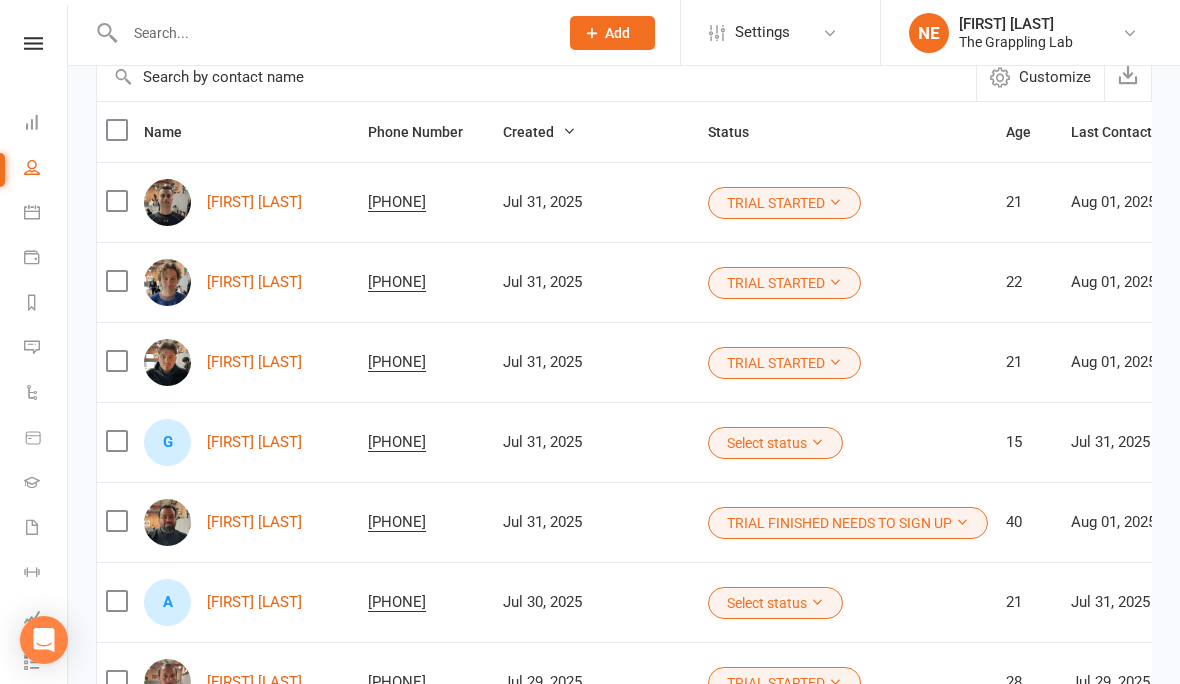 scroll, scrollTop: 275, scrollLeft: 0, axis: vertical 